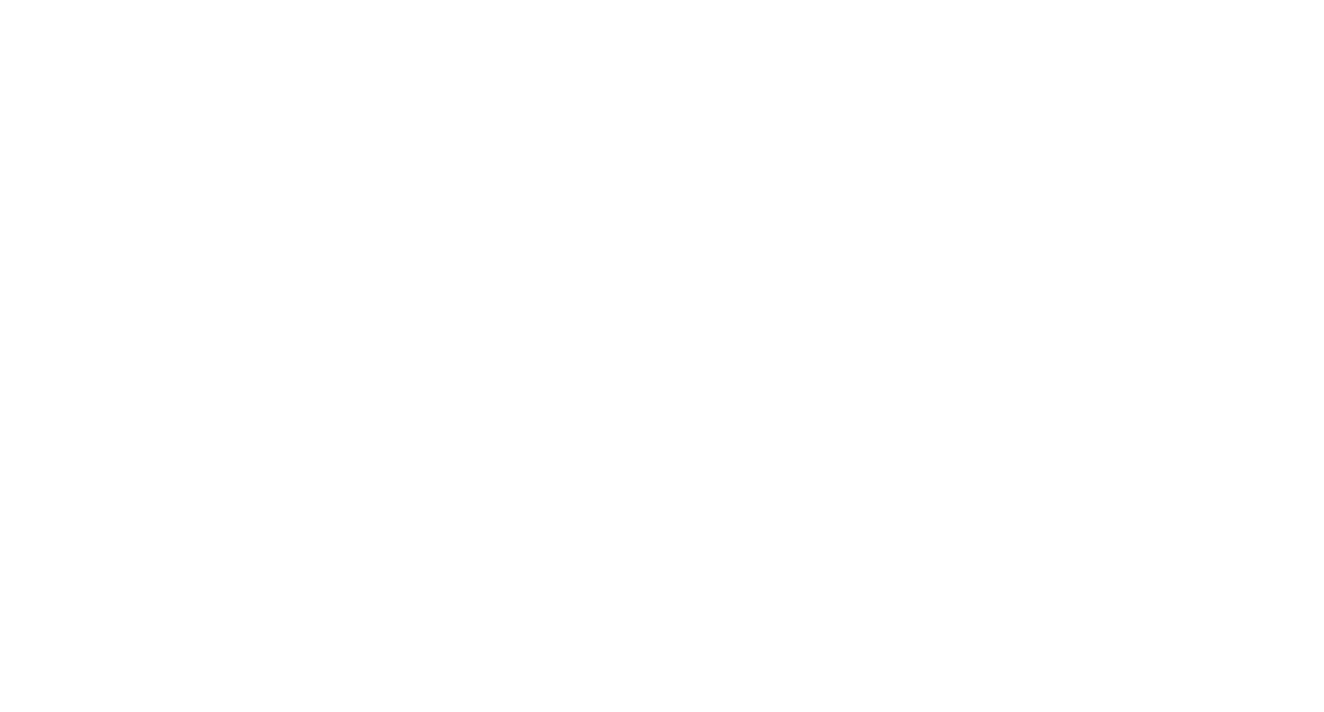 scroll, scrollTop: 0, scrollLeft: 0, axis: both 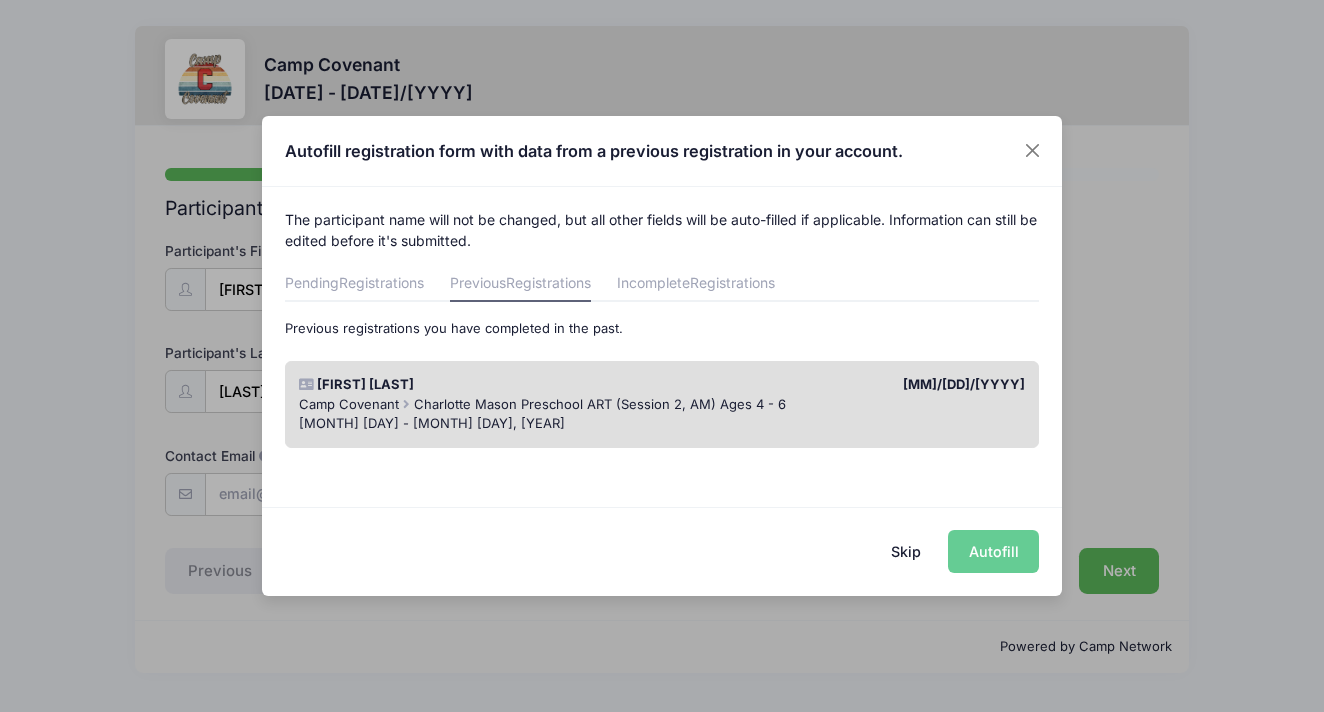 click on "Skip" at bounding box center (906, 551) 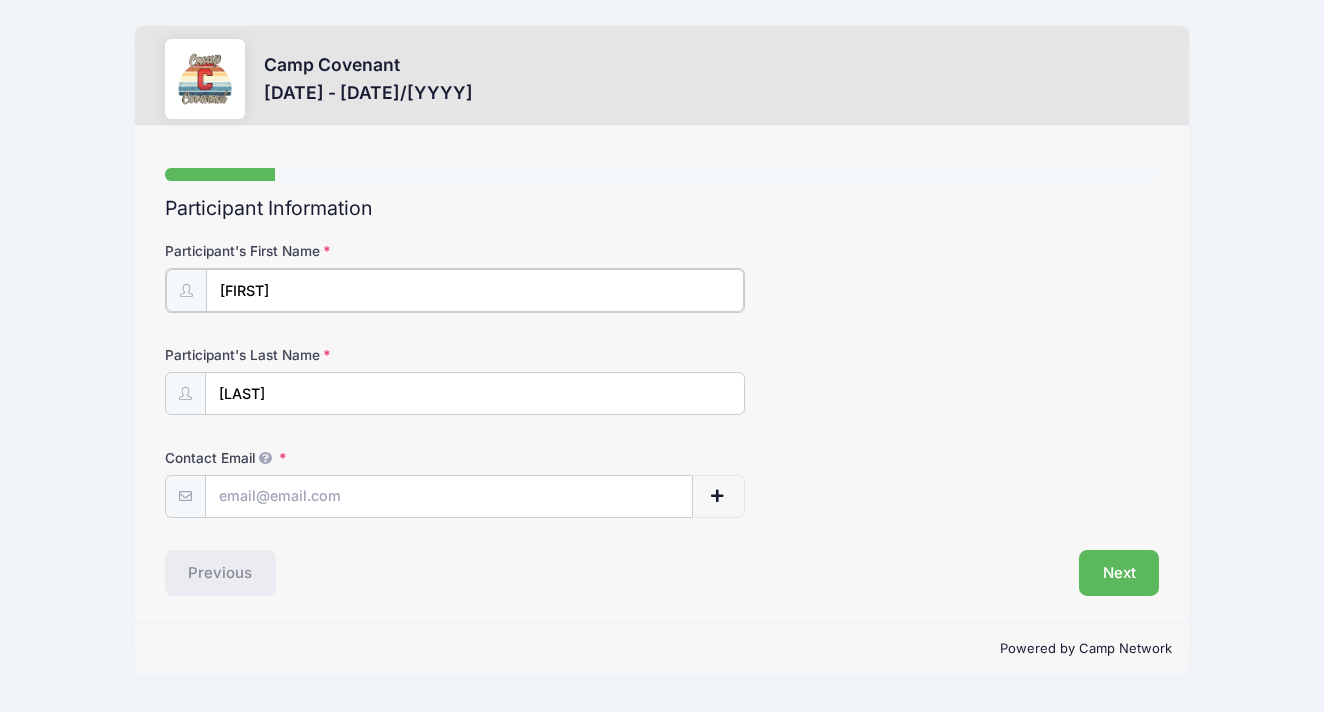 click on "[FIRST]" at bounding box center (475, 290) 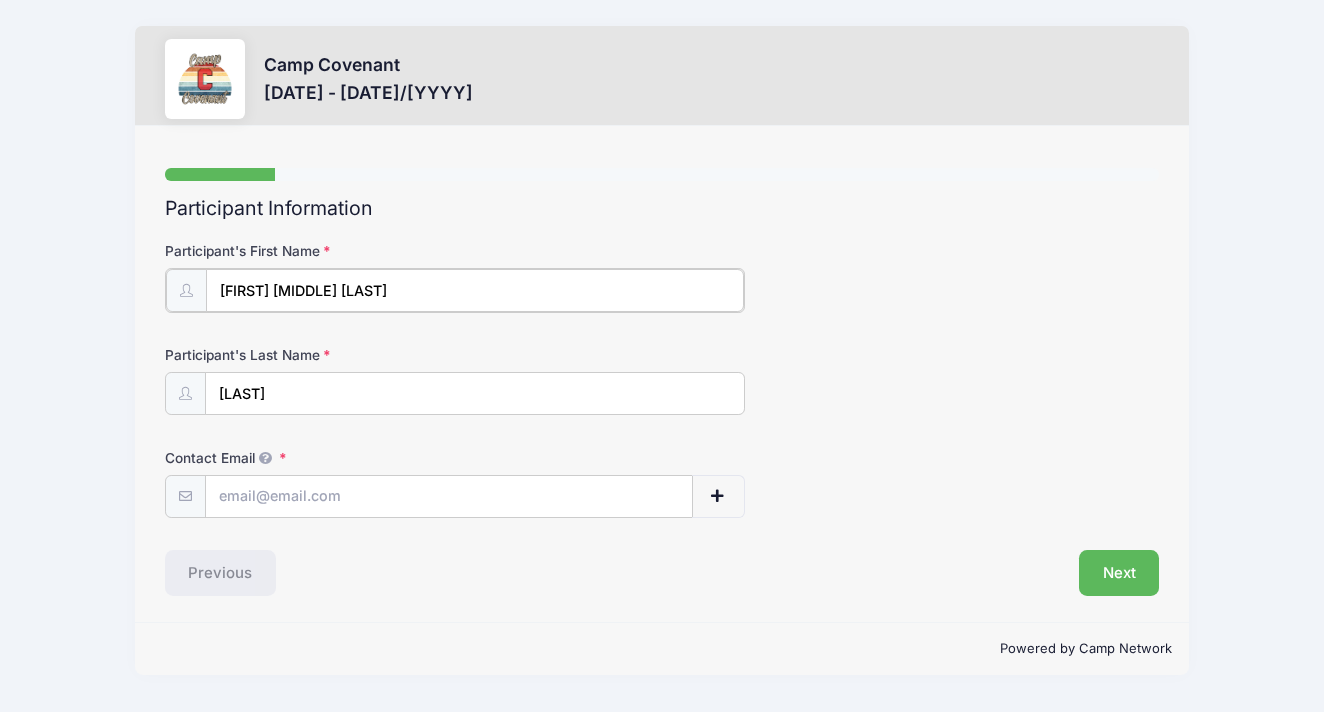type on "[FIRST] [MIDDLE] [LAST]" 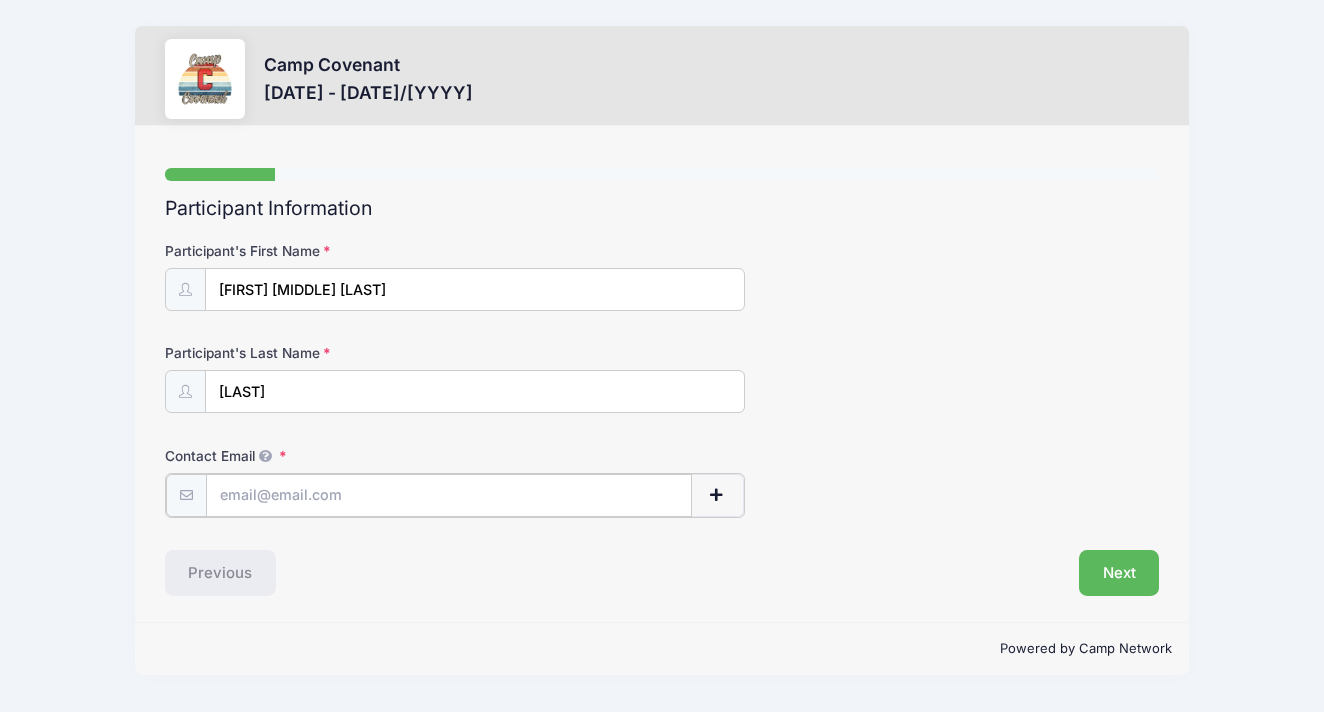 click on "Contact Email" at bounding box center (449, 495) 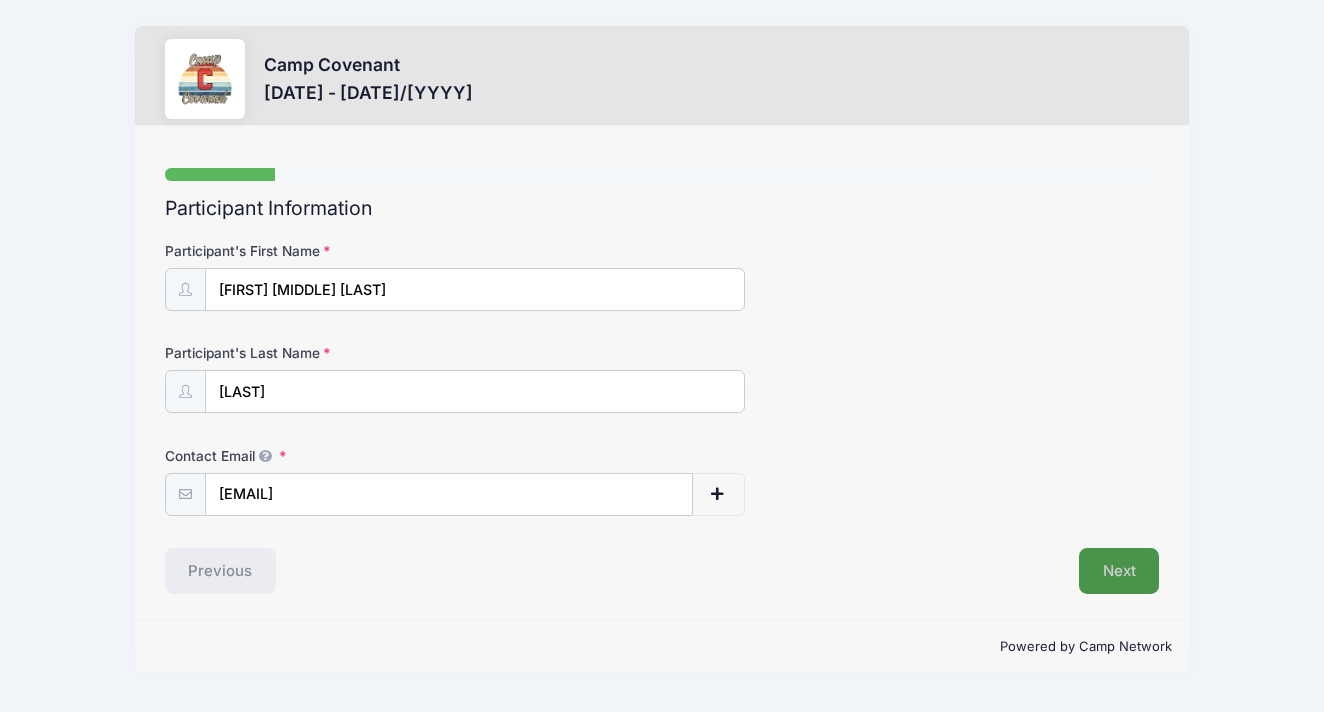 click on "Next" at bounding box center [1119, 571] 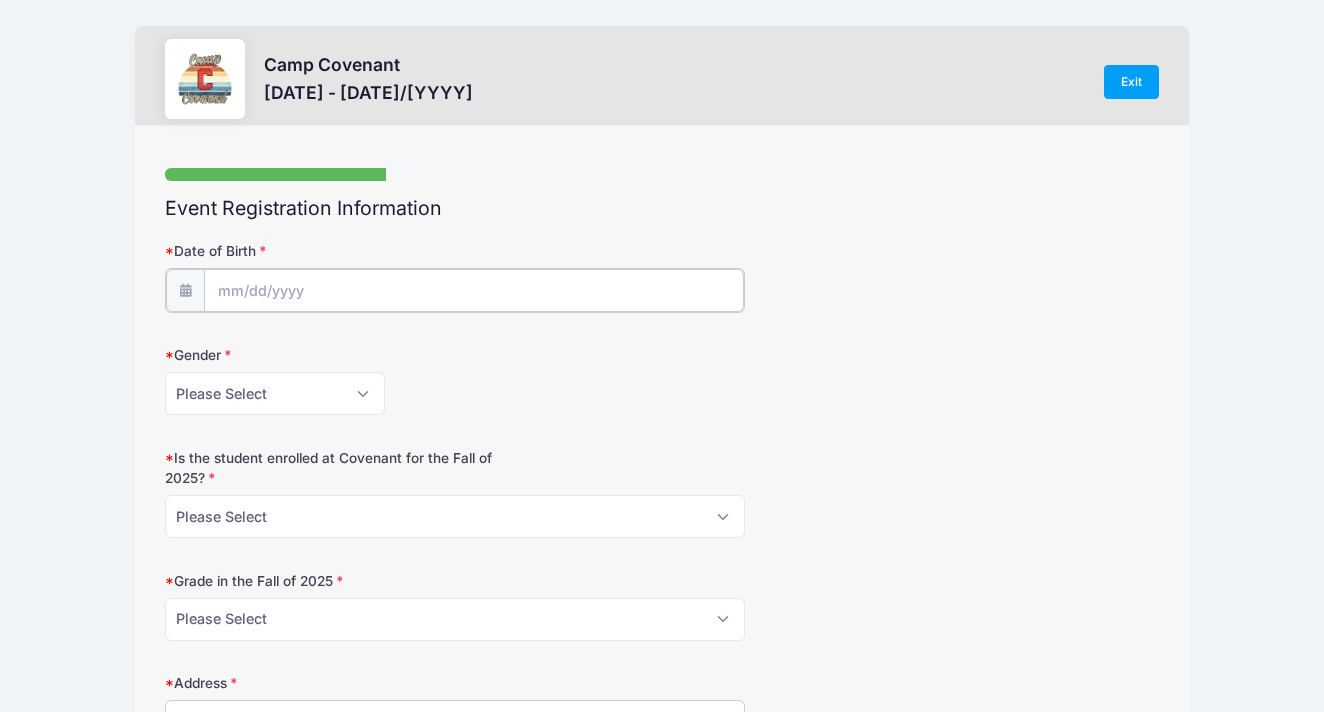 click on "Date of Birth" at bounding box center (474, 290) 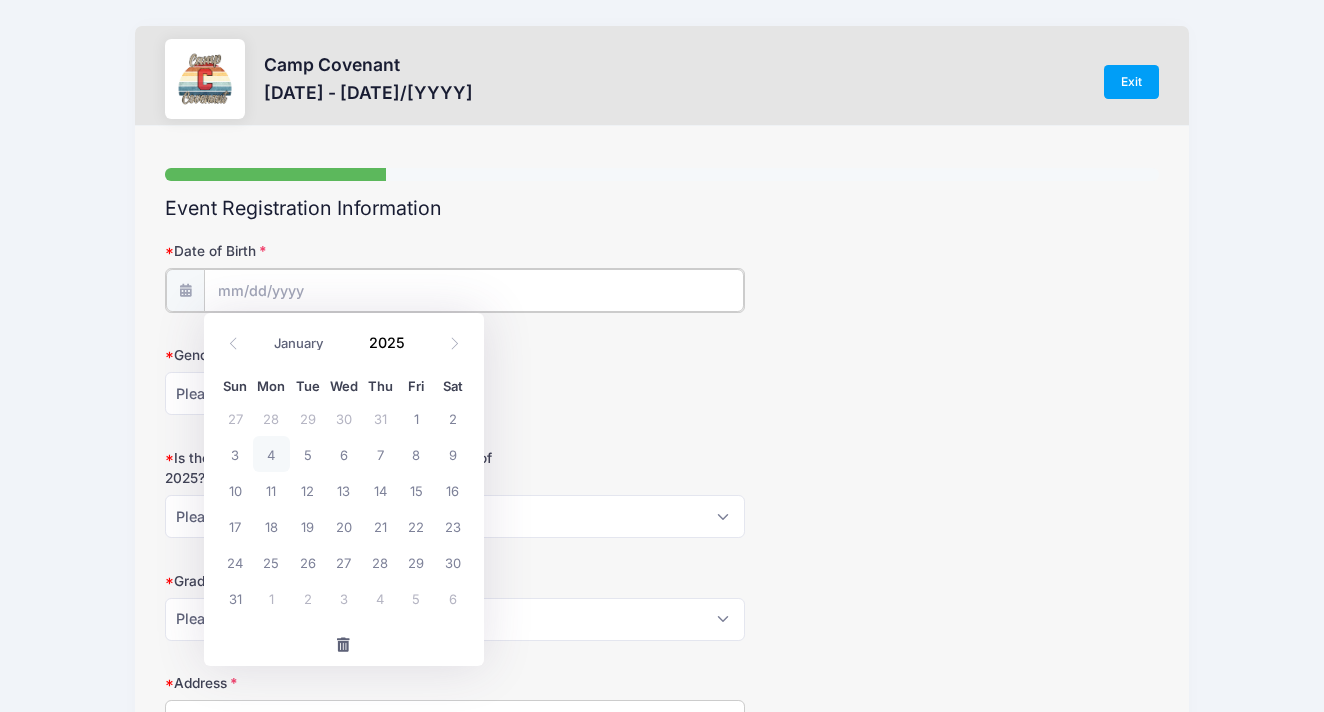 click on "Date of Birth" at bounding box center [474, 290] 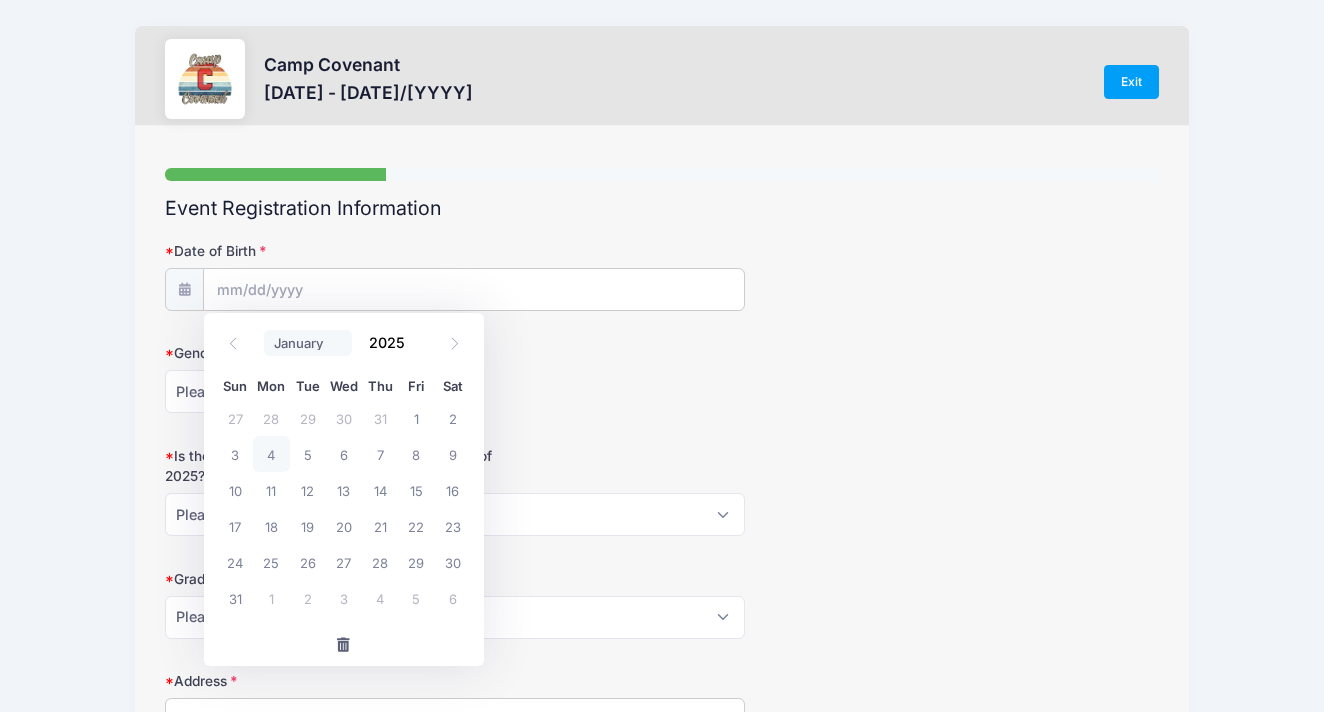 click on "January February March April May June July August September October November December" at bounding box center [308, 343] 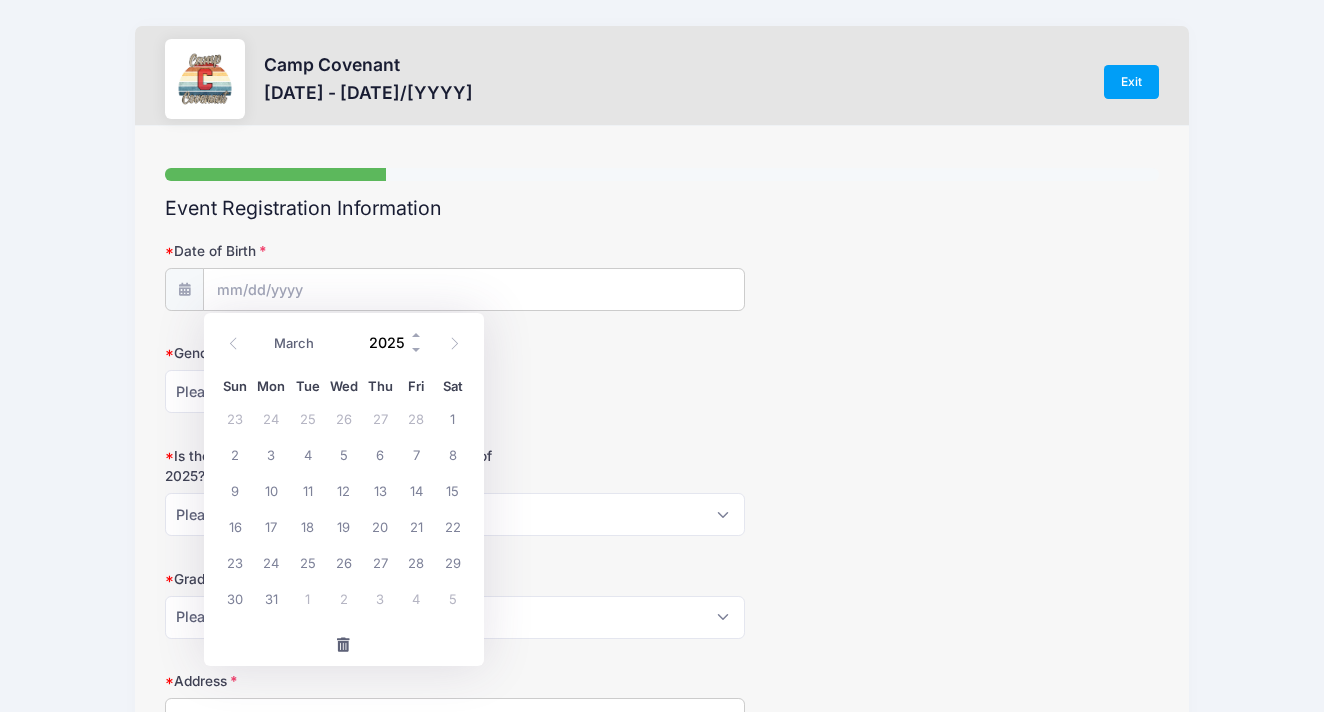 click on "2025" at bounding box center [391, 342] 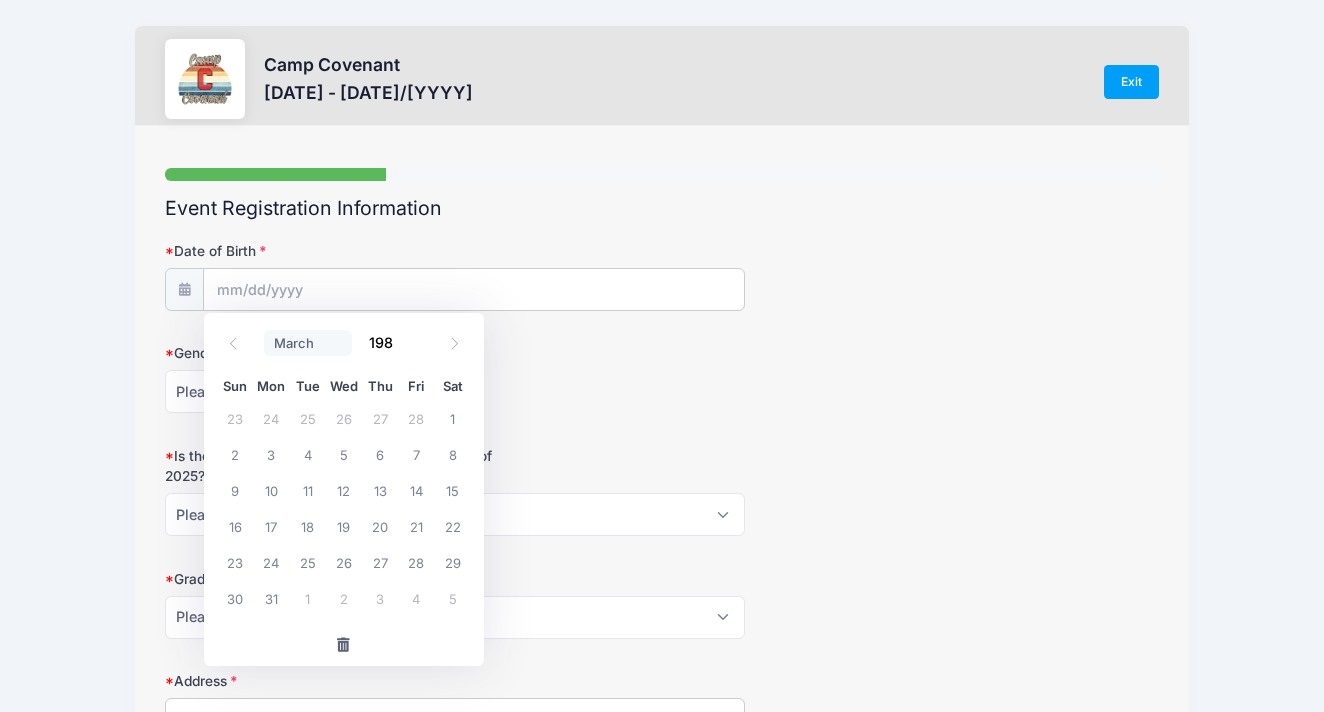 type on "198" 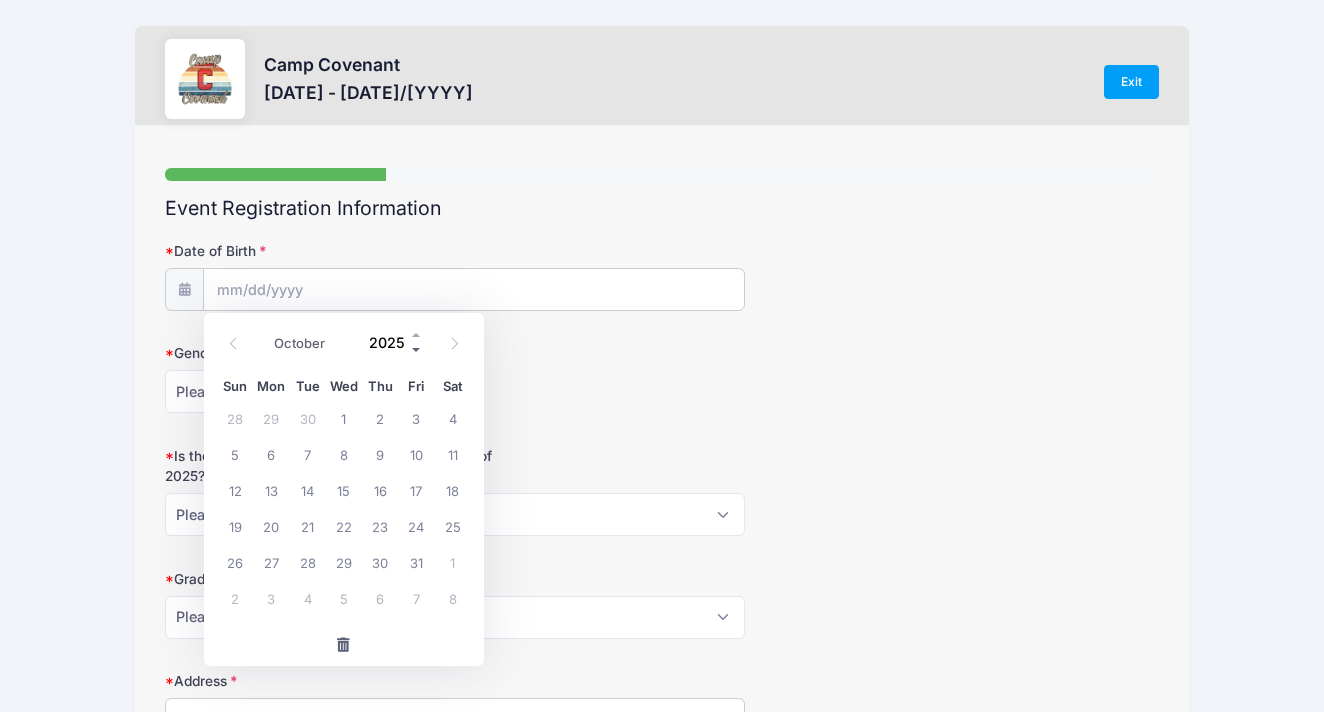 click at bounding box center (417, 349) 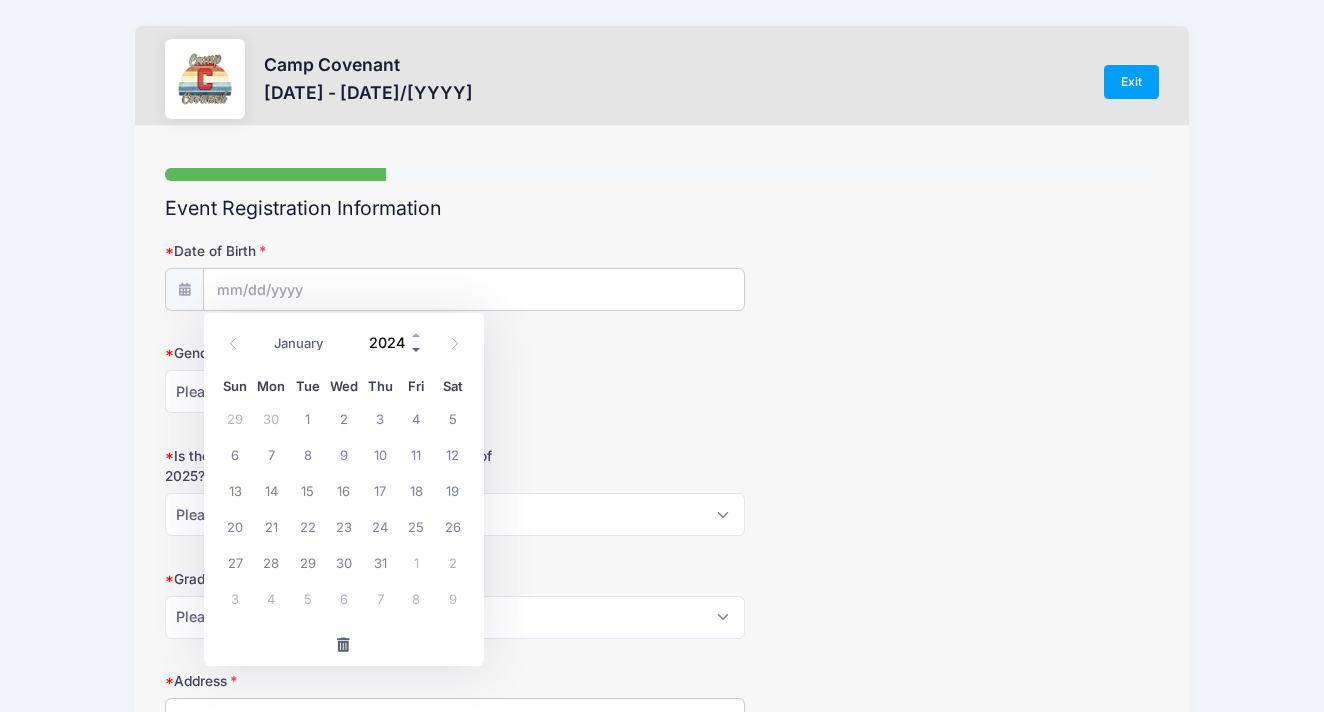 click at bounding box center [417, 349] 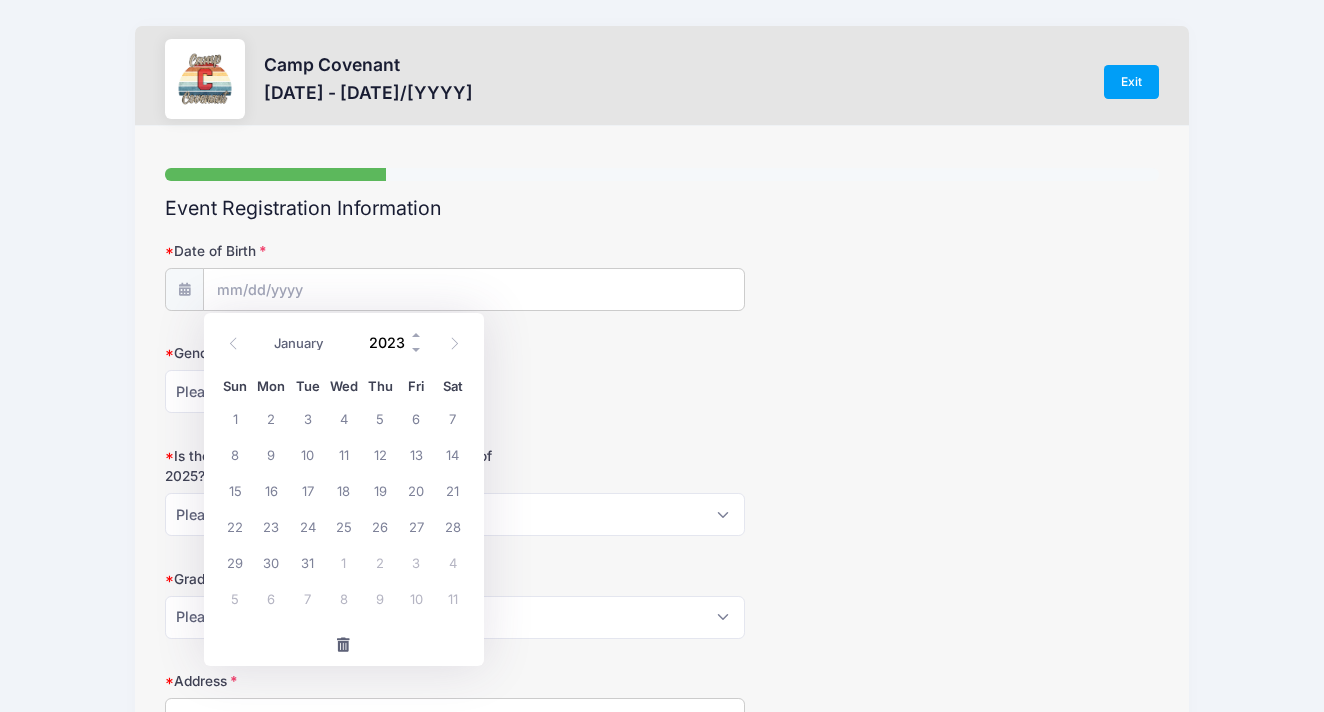 click on "2023" at bounding box center (391, 342) 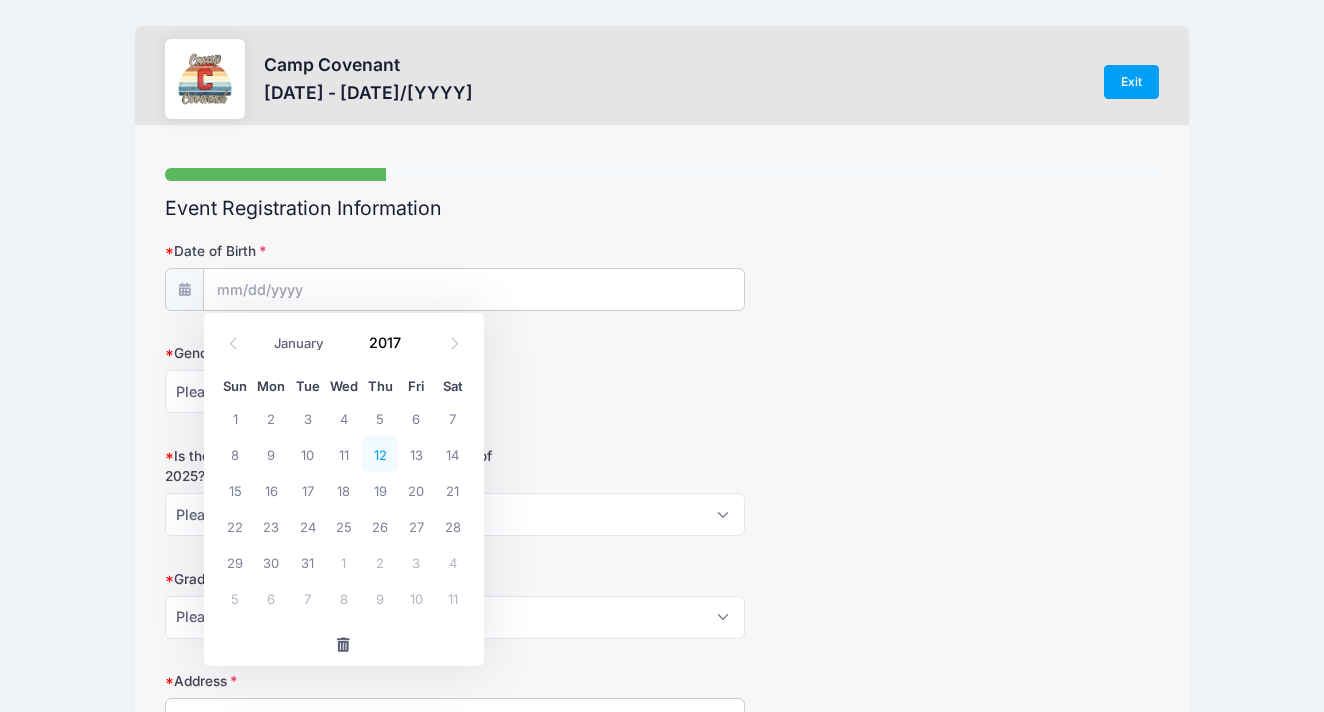 type on "2017" 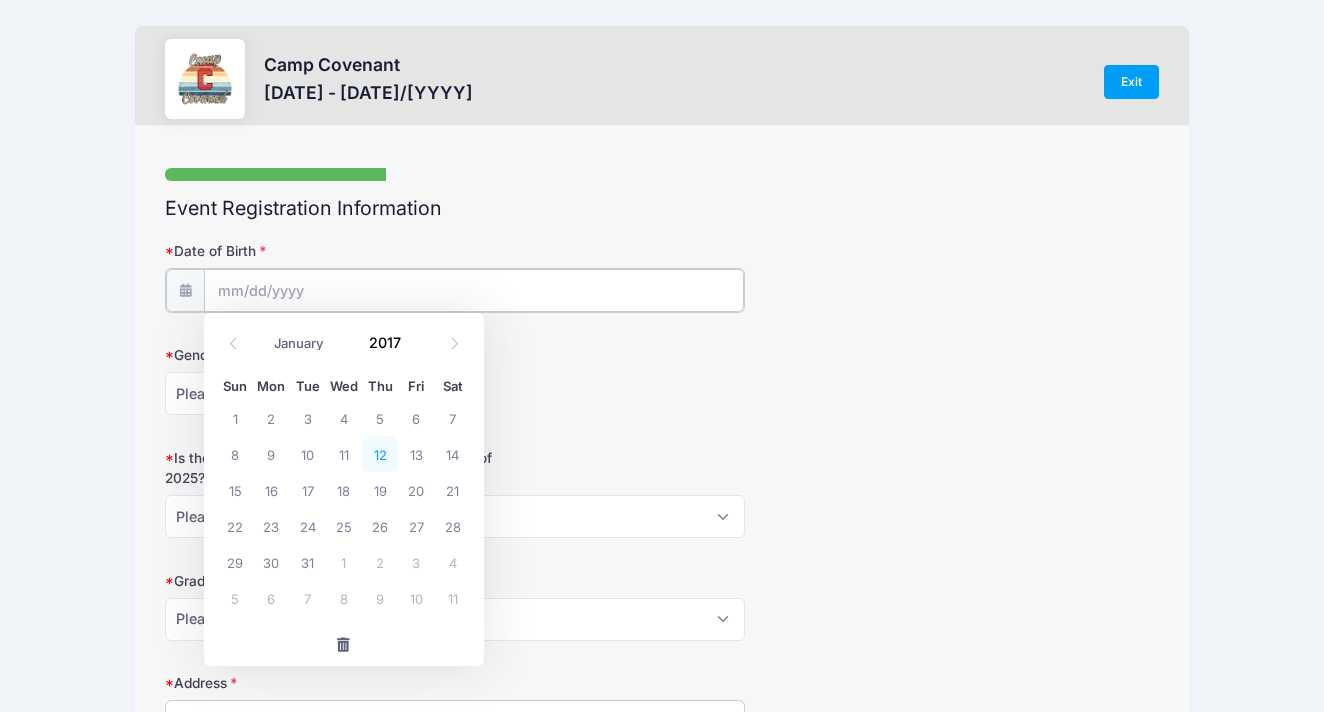 type on "[MM]/[DD]/[YYYY]" 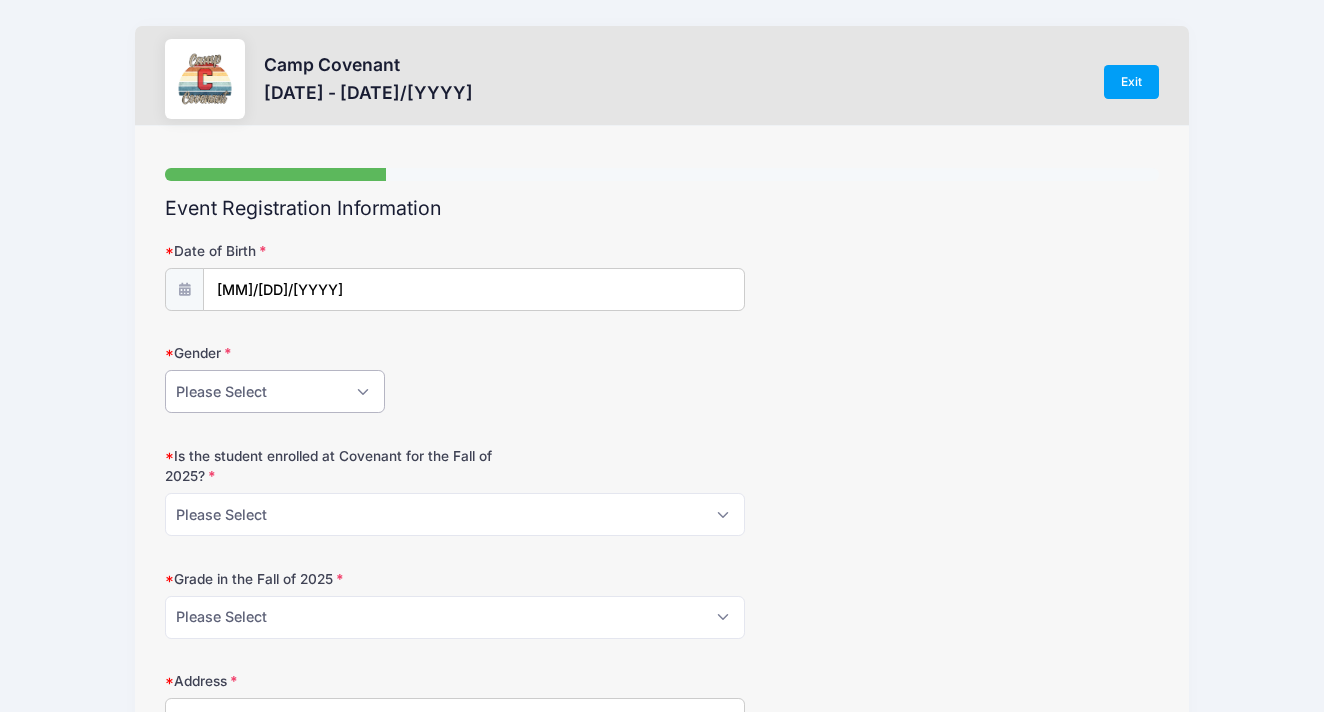 click on "Please Select Female
Male" at bounding box center [275, 391] 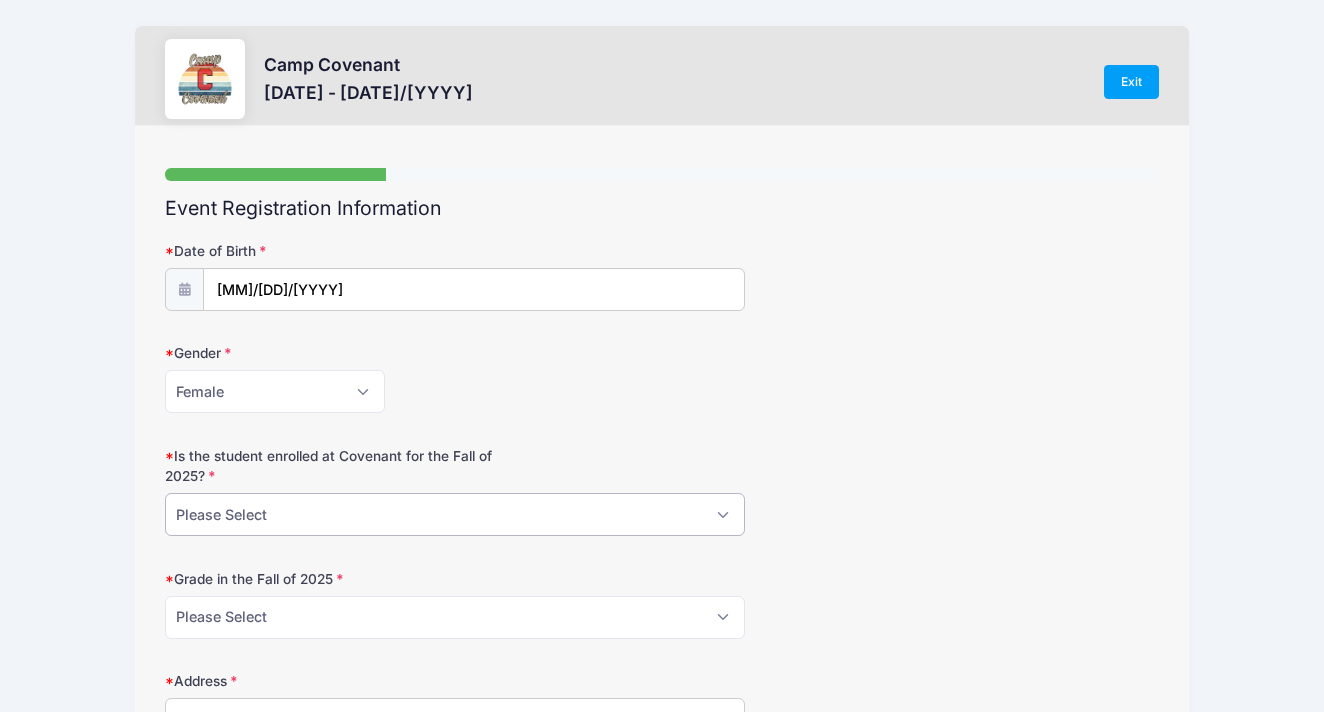click on "Please Select Yes
No
Not Applicable (Pre-School)" at bounding box center [455, 514] 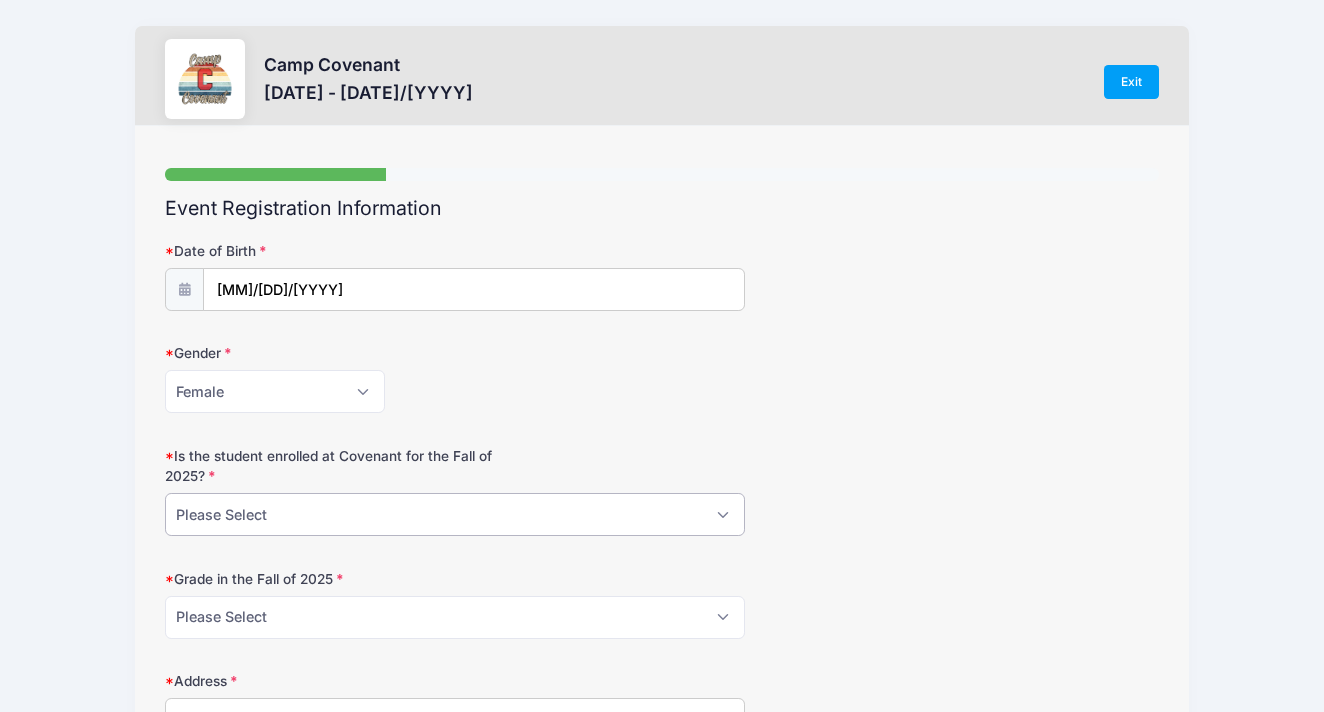 select on "Yes" 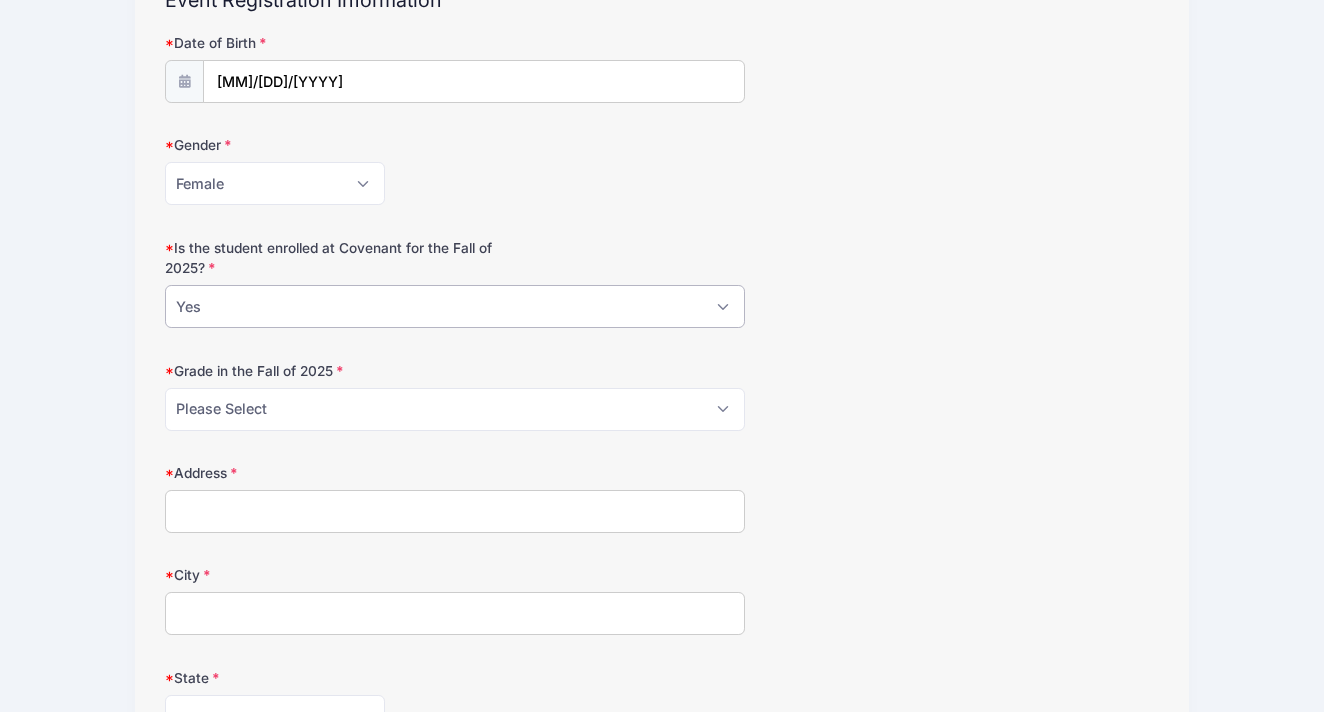 scroll, scrollTop: 213, scrollLeft: 0, axis: vertical 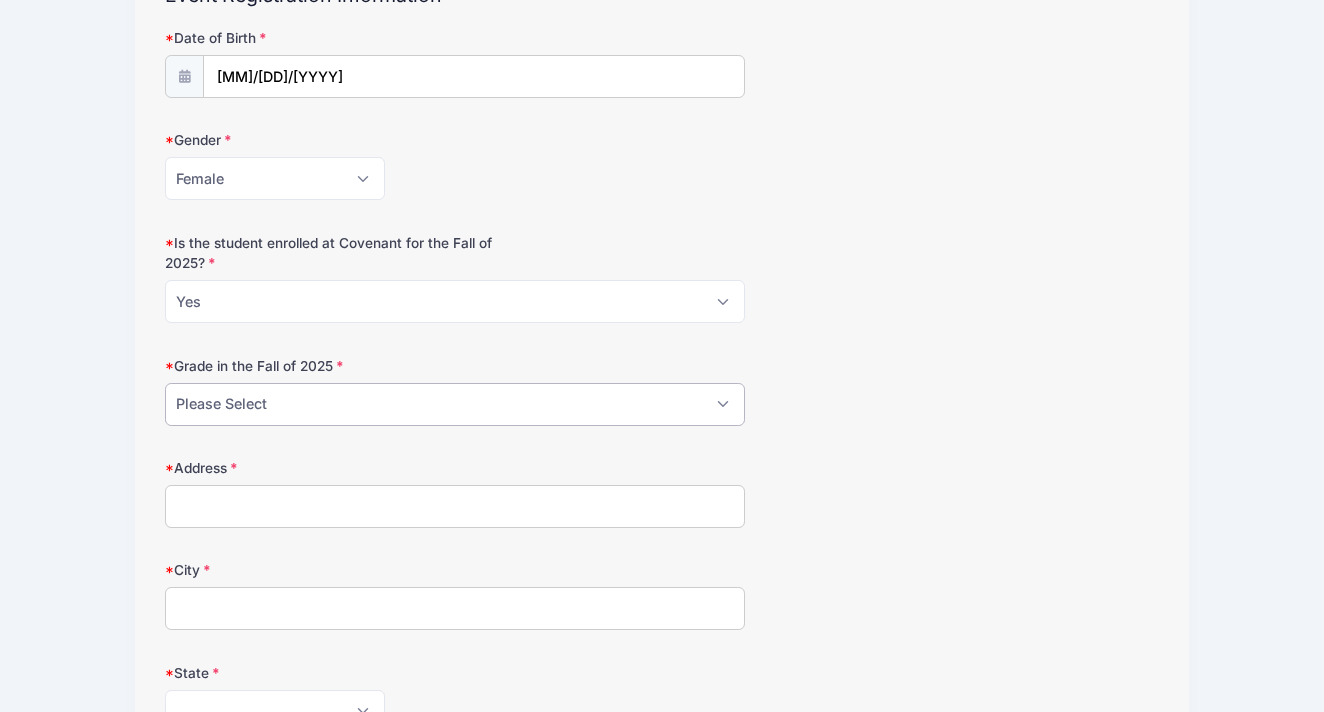 click on "Please Select Pre-K
Exp
1
2
3
4
5
6
7
8
9
10
11
12" at bounding box center [455, 404] 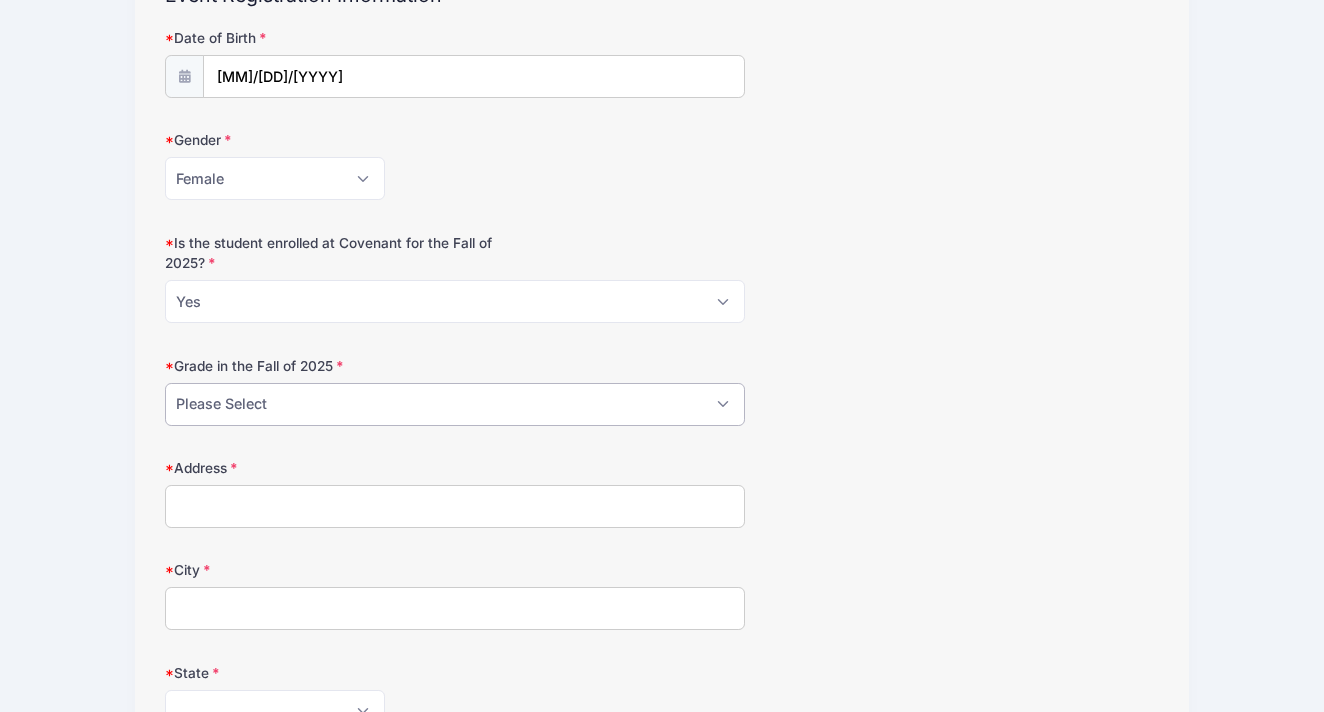 select on "2" 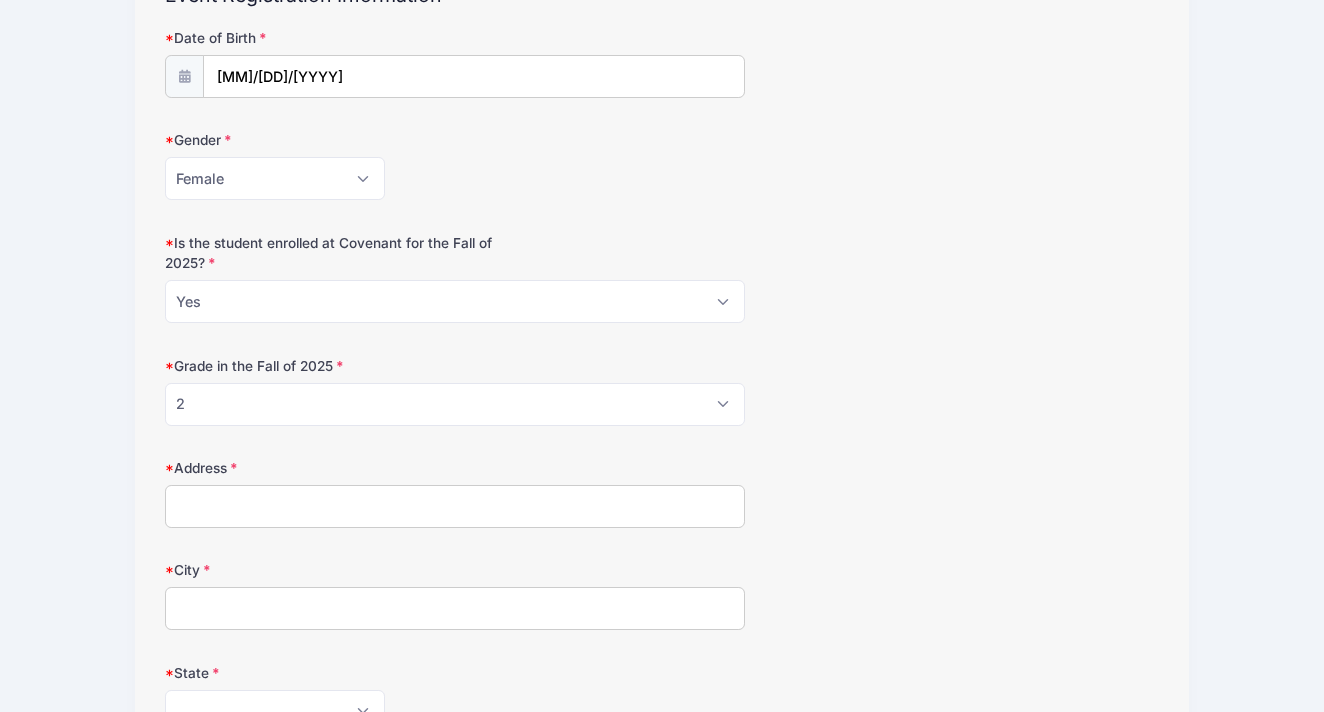 click on "Address" at bounding box center [455, 506] 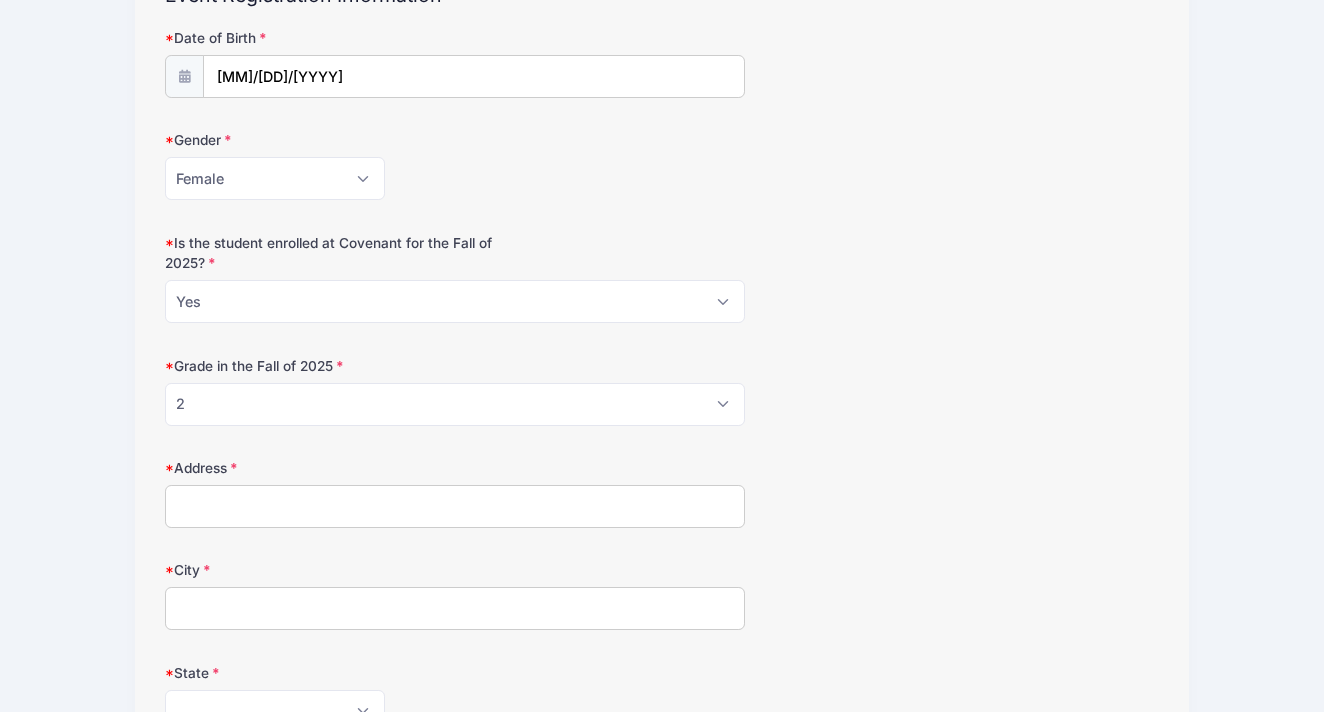 type on "[NUMBER] [STREET]" 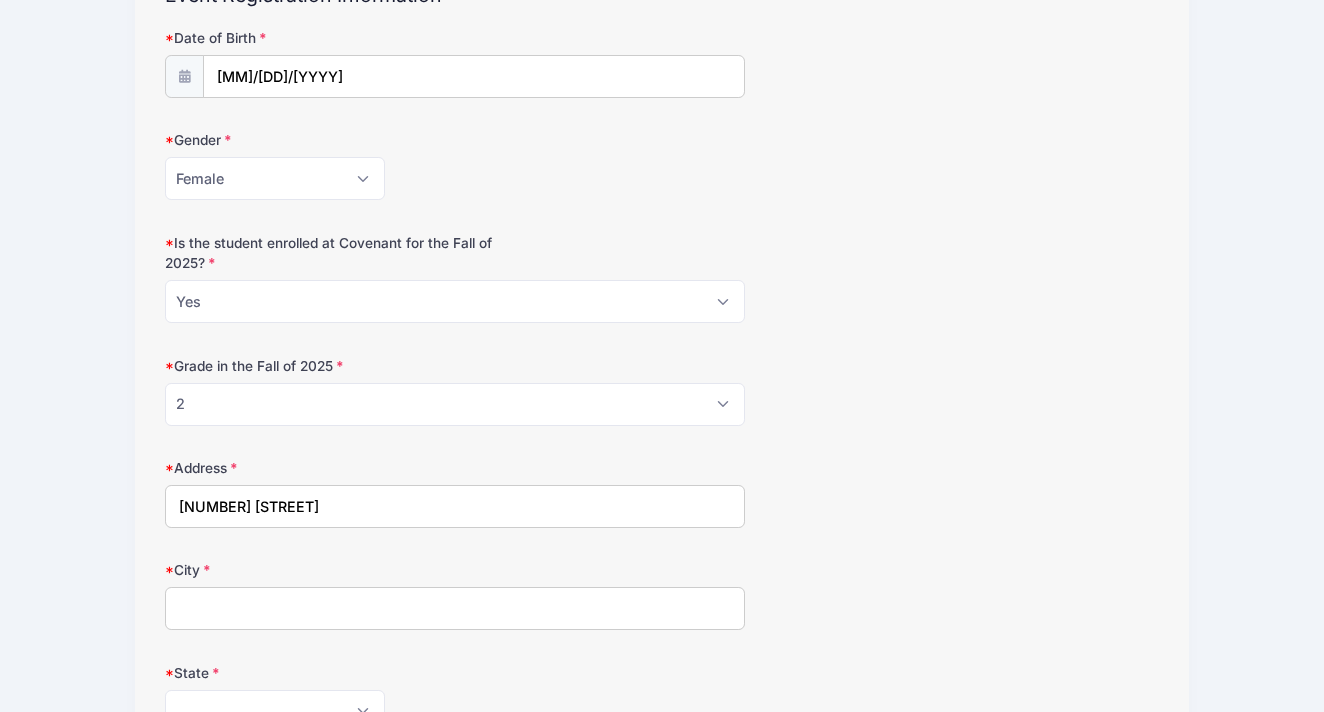 type on "[CITY]" 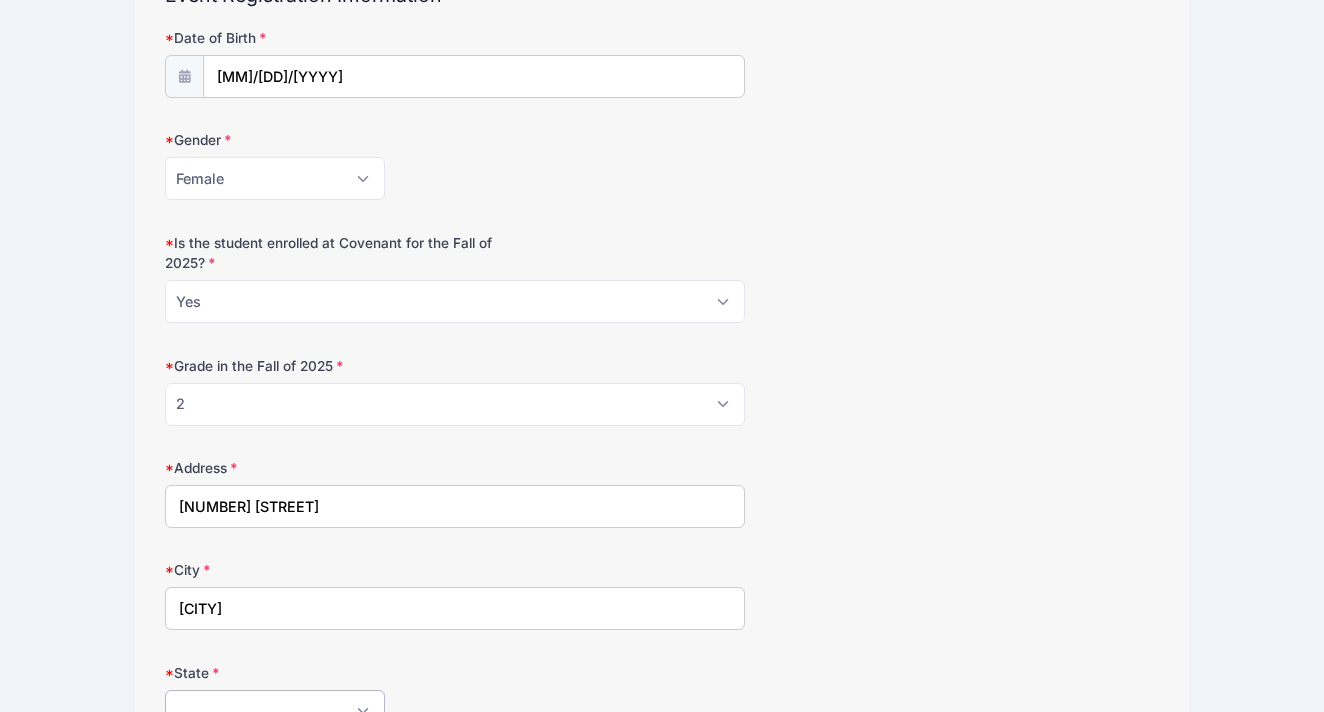 select on "TX" 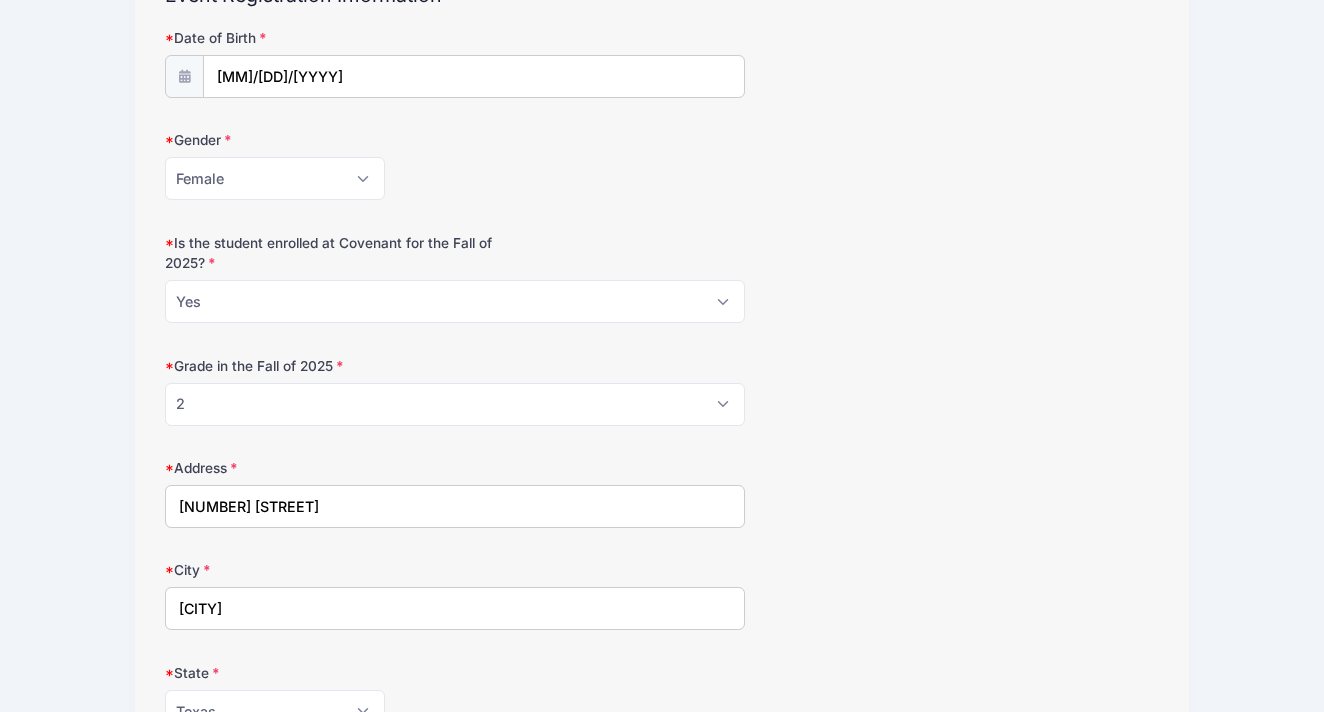 type on "[POSTAL_CODE]" 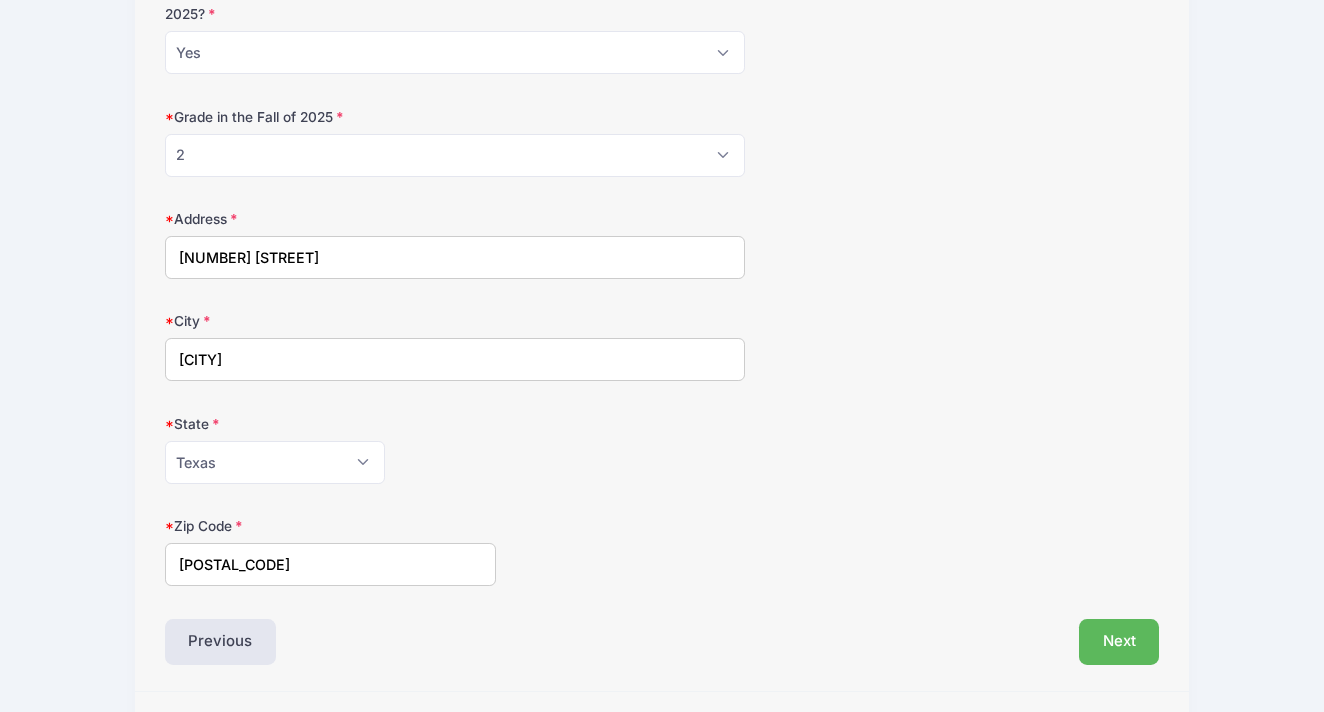 scroll, scrollTop: 519, scrollLeft: 0, axis: vertical 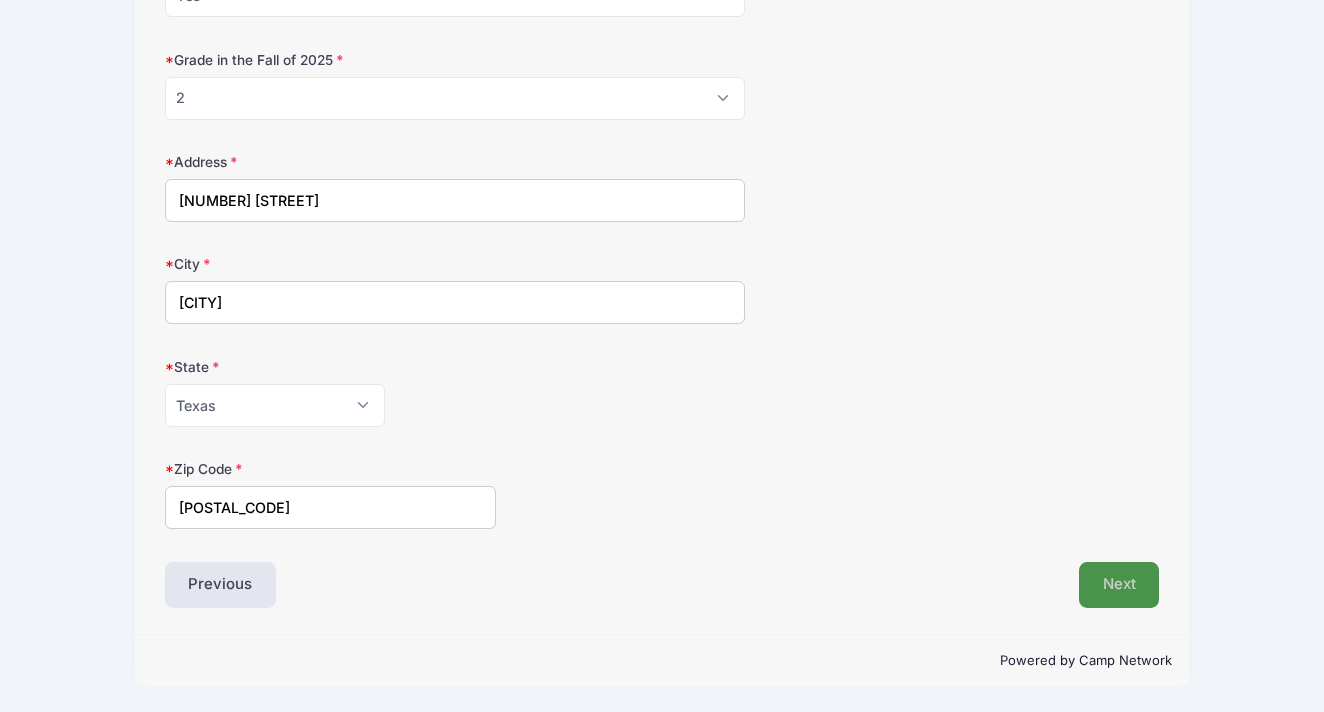 click on "Next" at bounding box center (1119, 585) 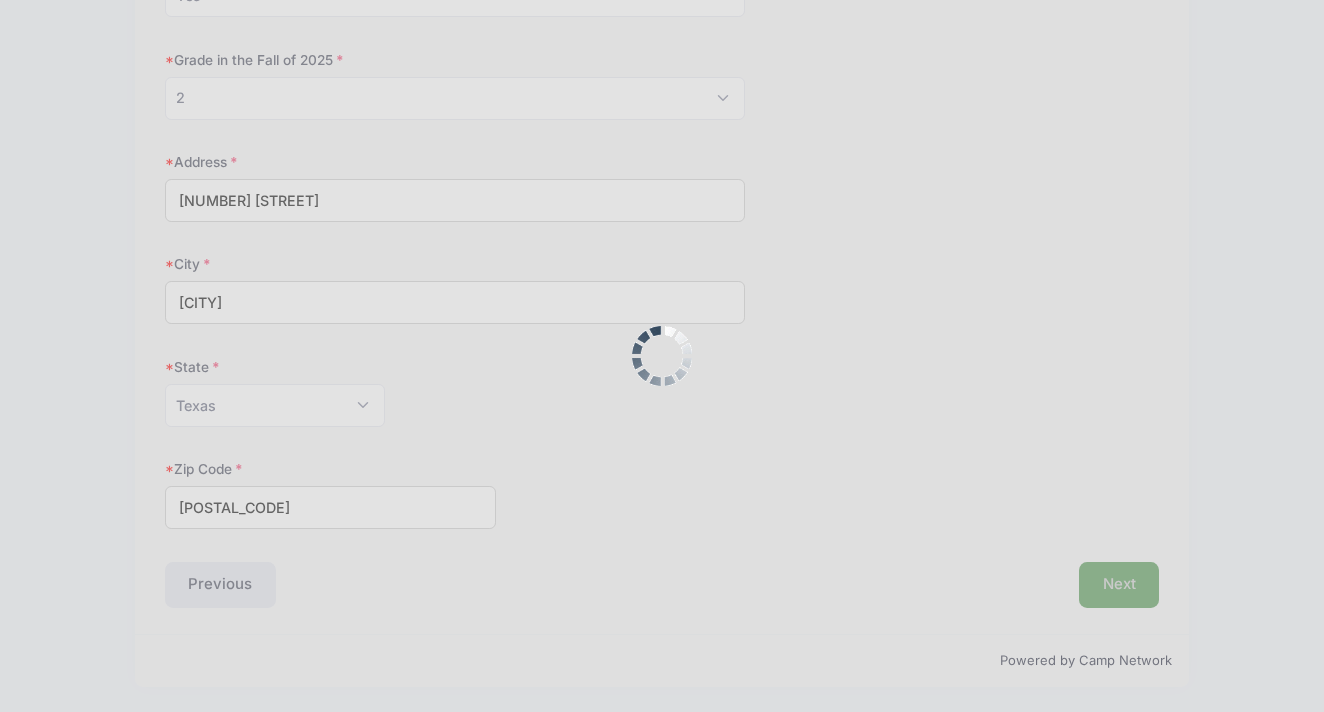 scroll, scrollTop: 233, scrollLeft: 0, axis: vertical 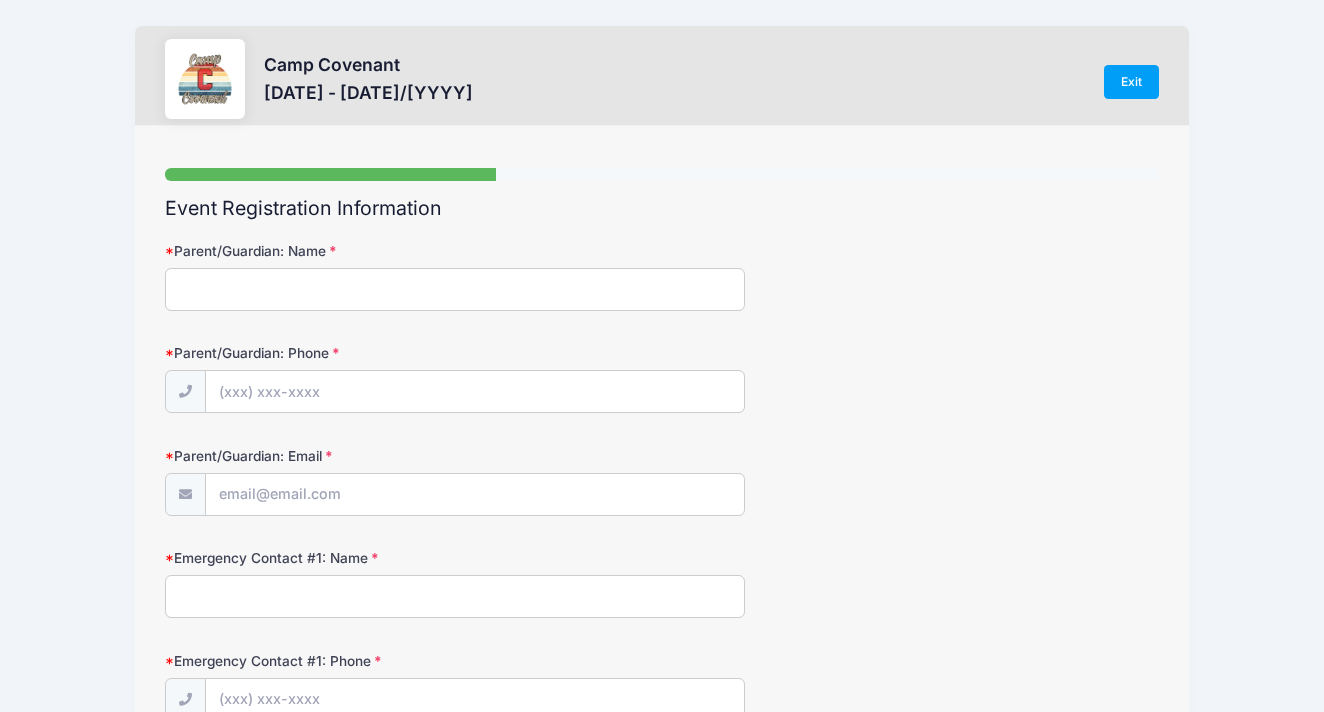 click on "Parent/Guardian: Name" at bounding box center [455, 289] 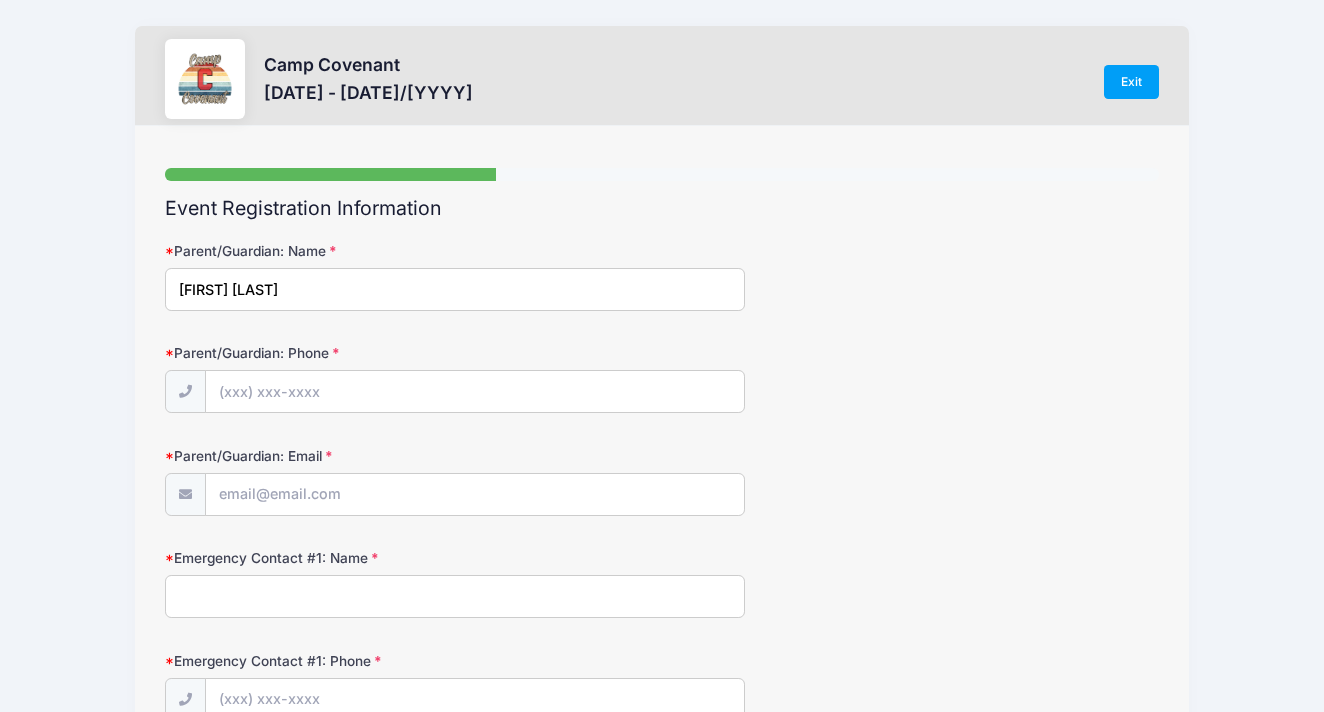 type on "[EMAIL]" 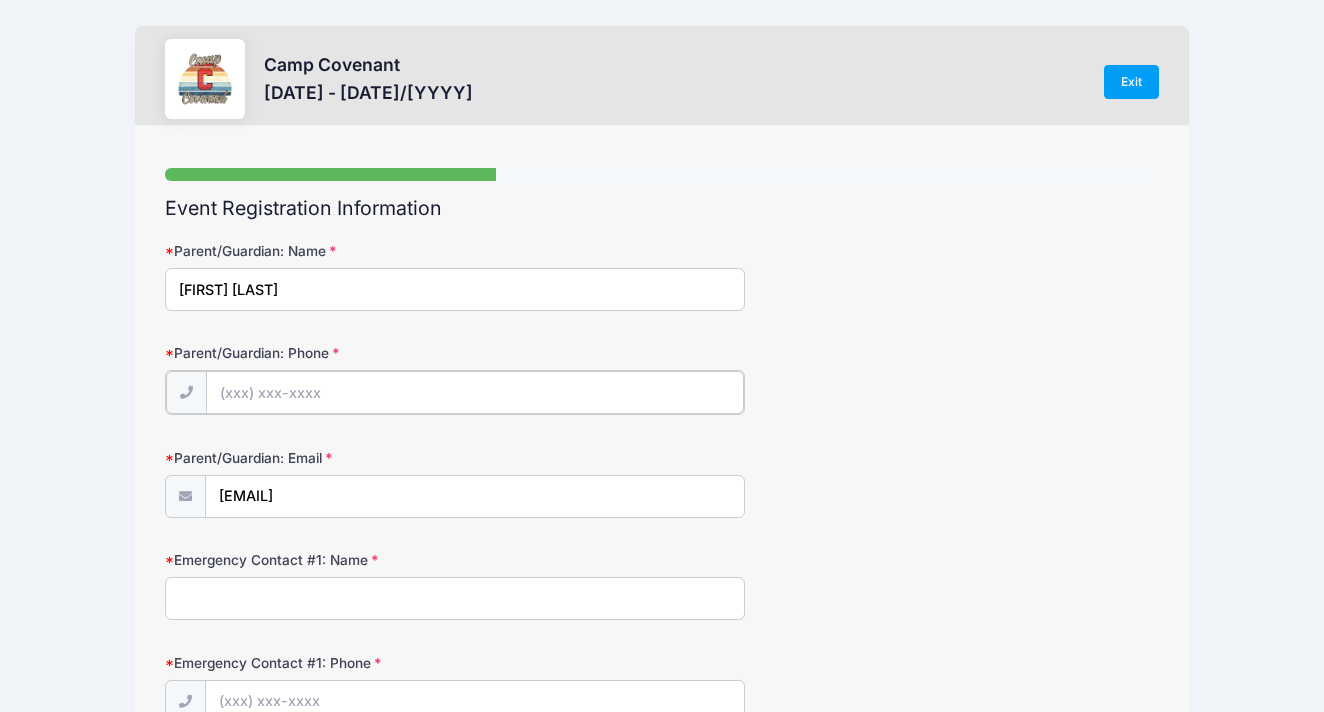 click on "Parent/Guardian: Phone" at bounding box center [475, 392] 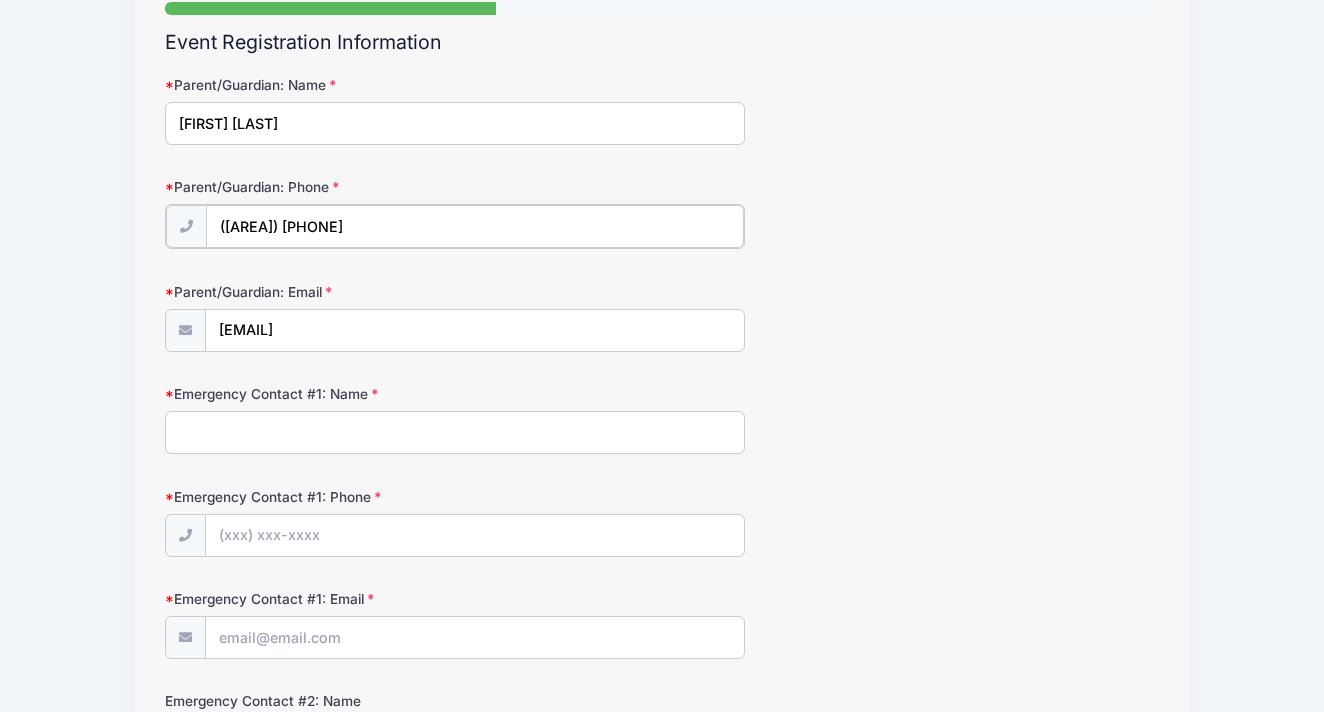 scroll, scrollTop: 168, scrollLeft: 0, axis: vertical 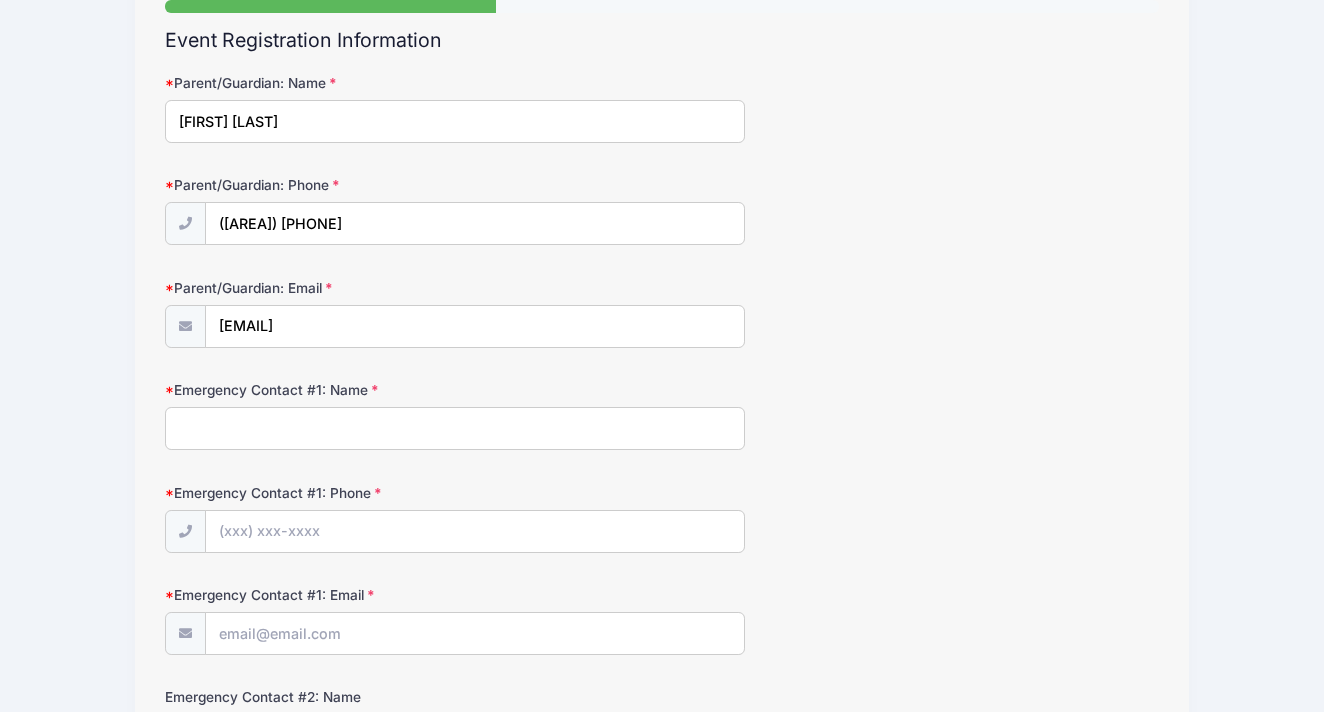 click on "Emergency Contact #1: Name" at bounding box center [455, 428] 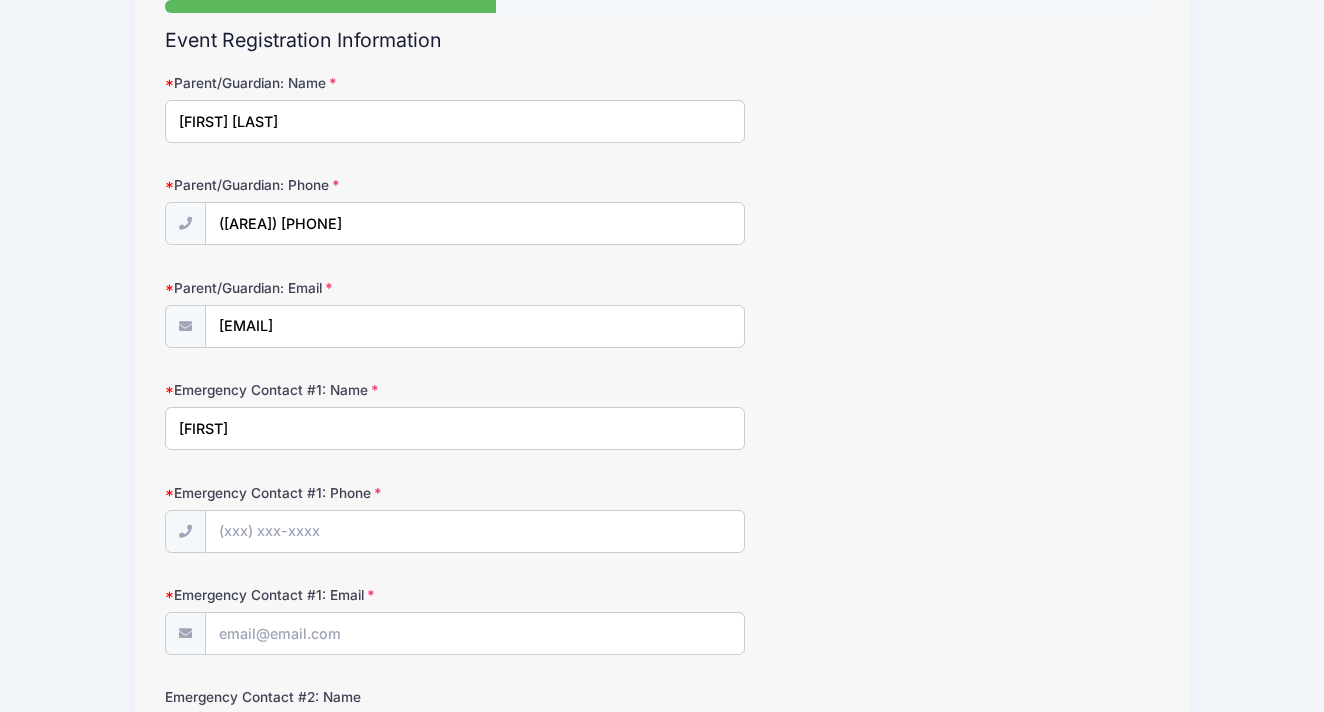 type on "[FIRST] [LAST]" 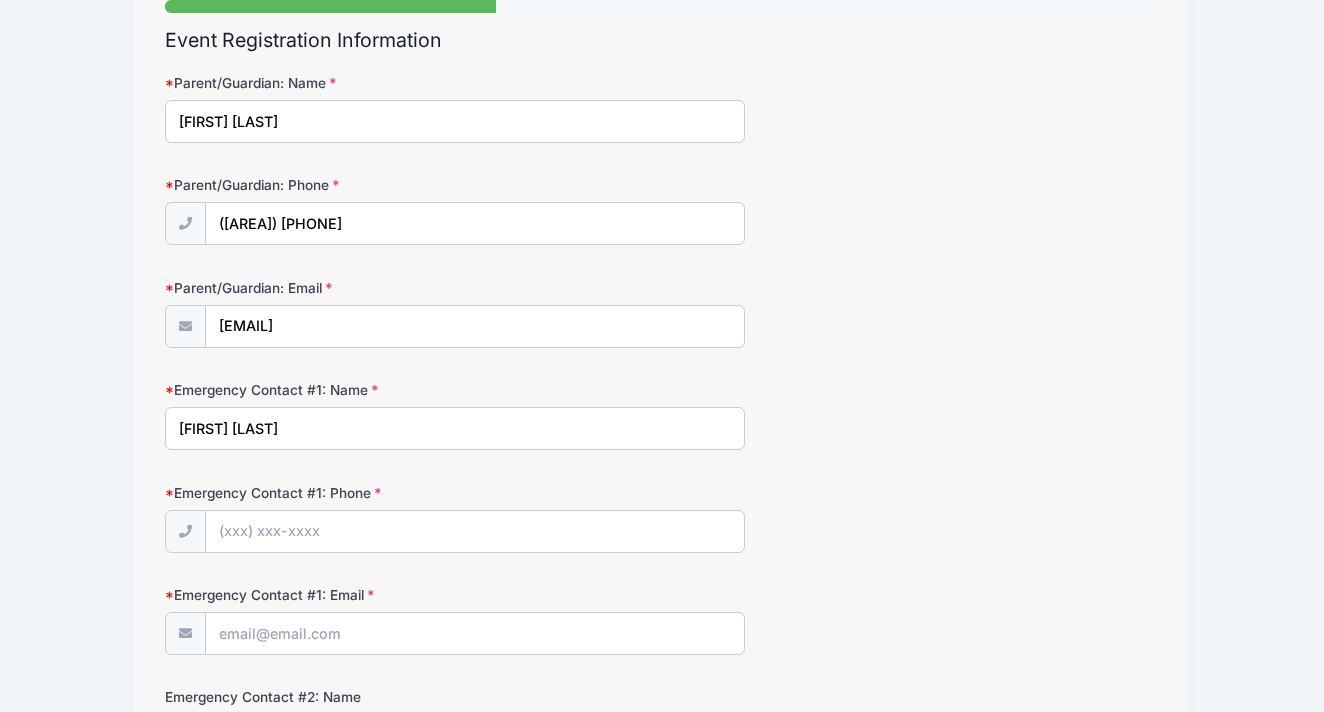type on "[EMAIL]" 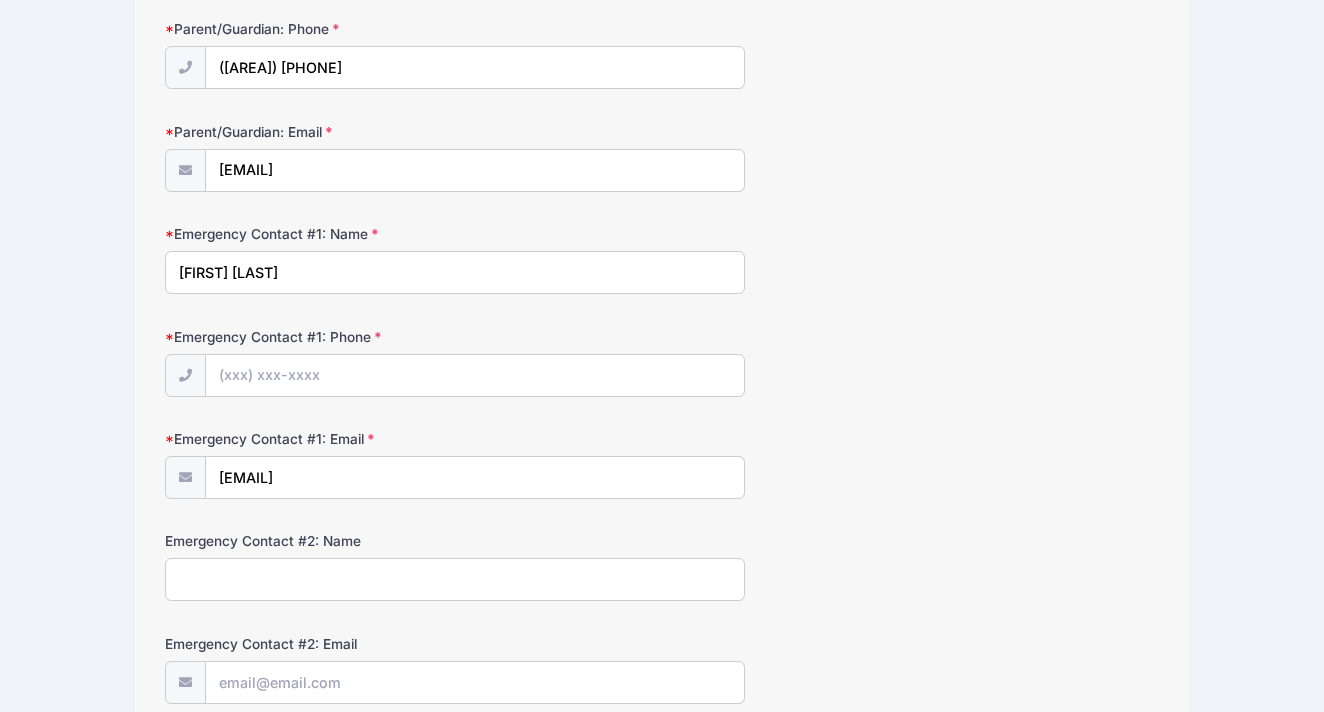 scroll, scrollTop: 325, scrollLeft: 0, axis: vertical 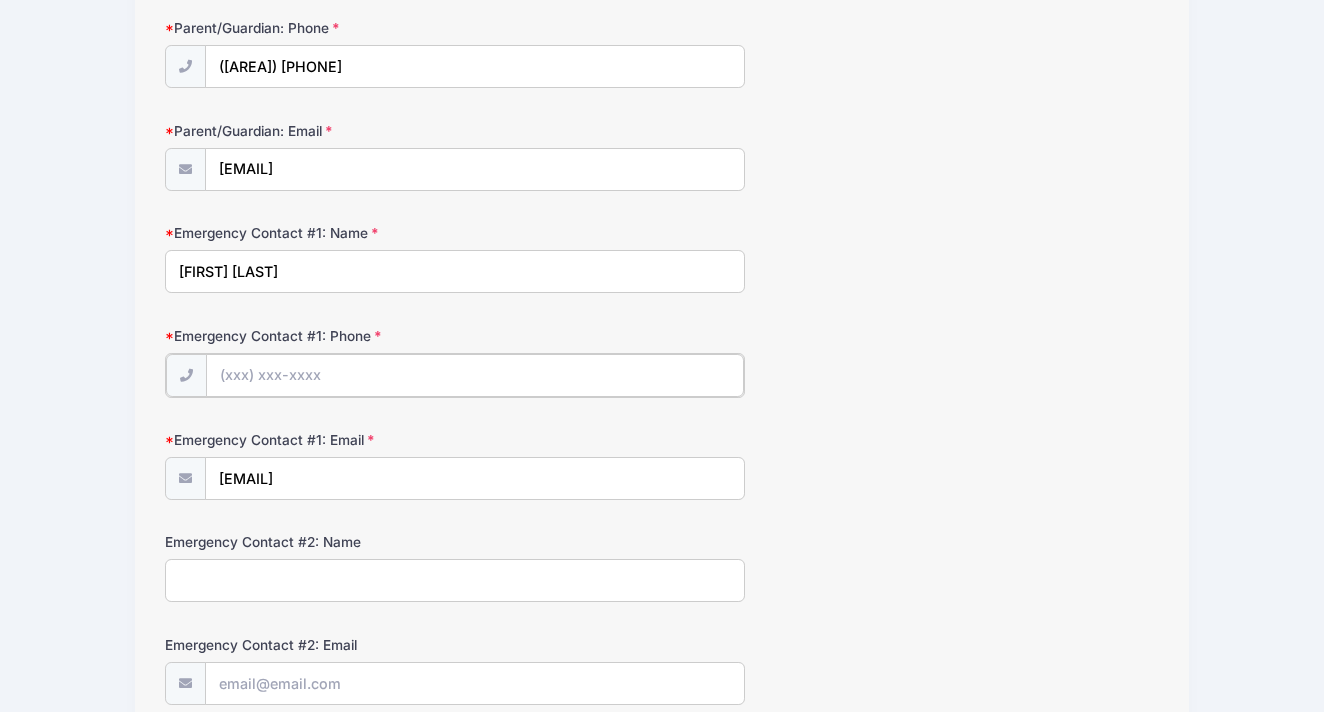 click on "Emergency Contact #1: Phone" at bounding box center (475, 375) 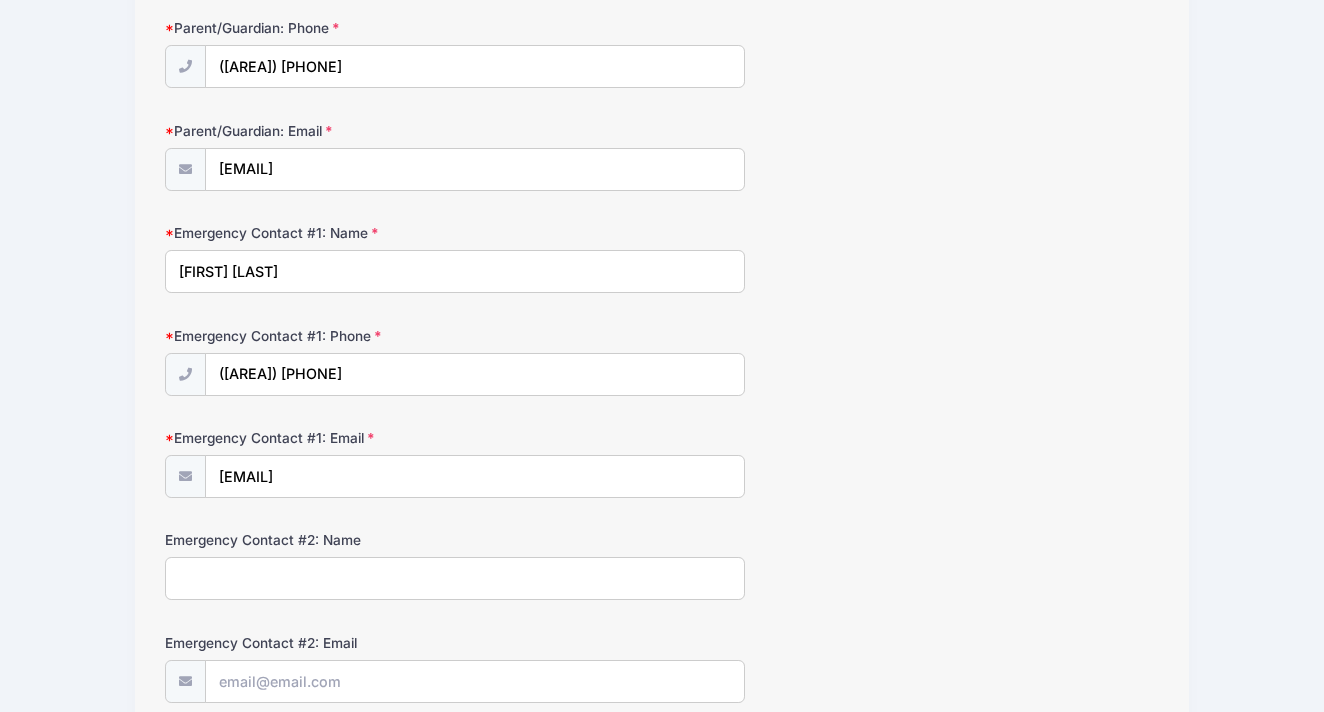 click on "Emergency Contact #2: Name" at bounding box center (455, 578) 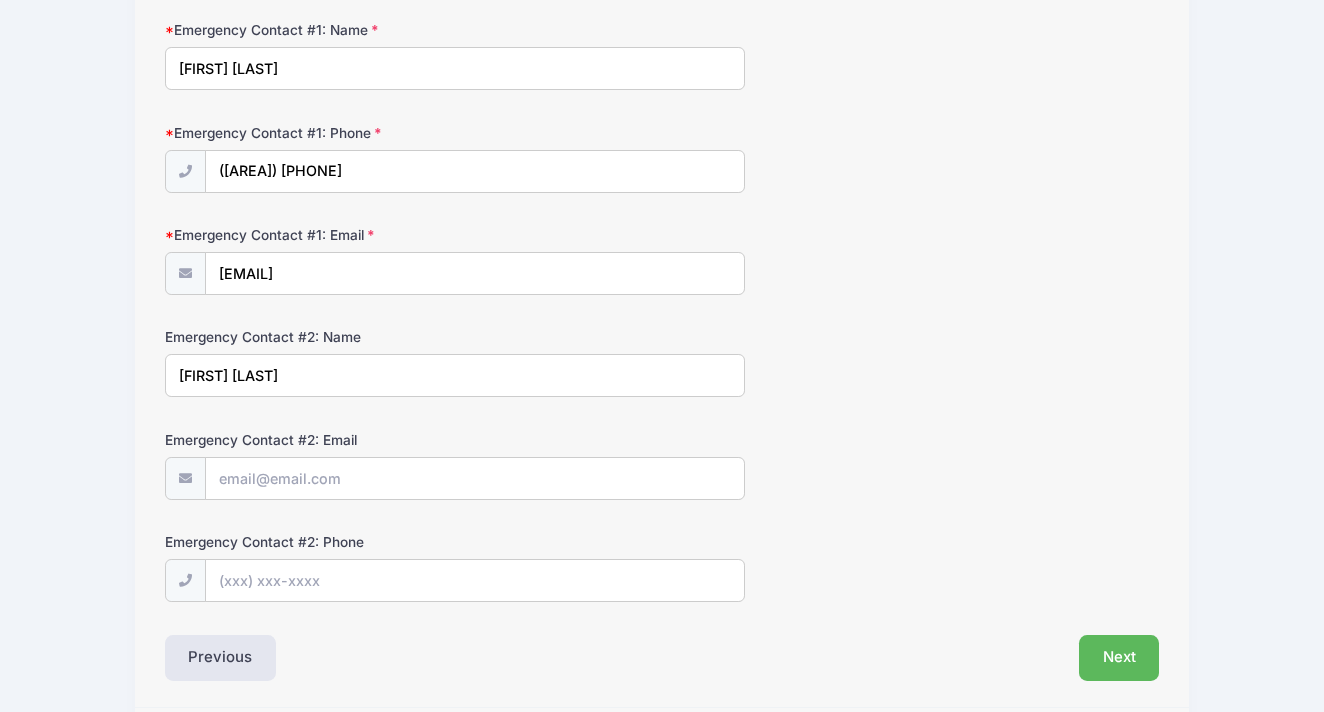 scroll, scrollTop: 537, scrollLeft: 0, axis: vertical 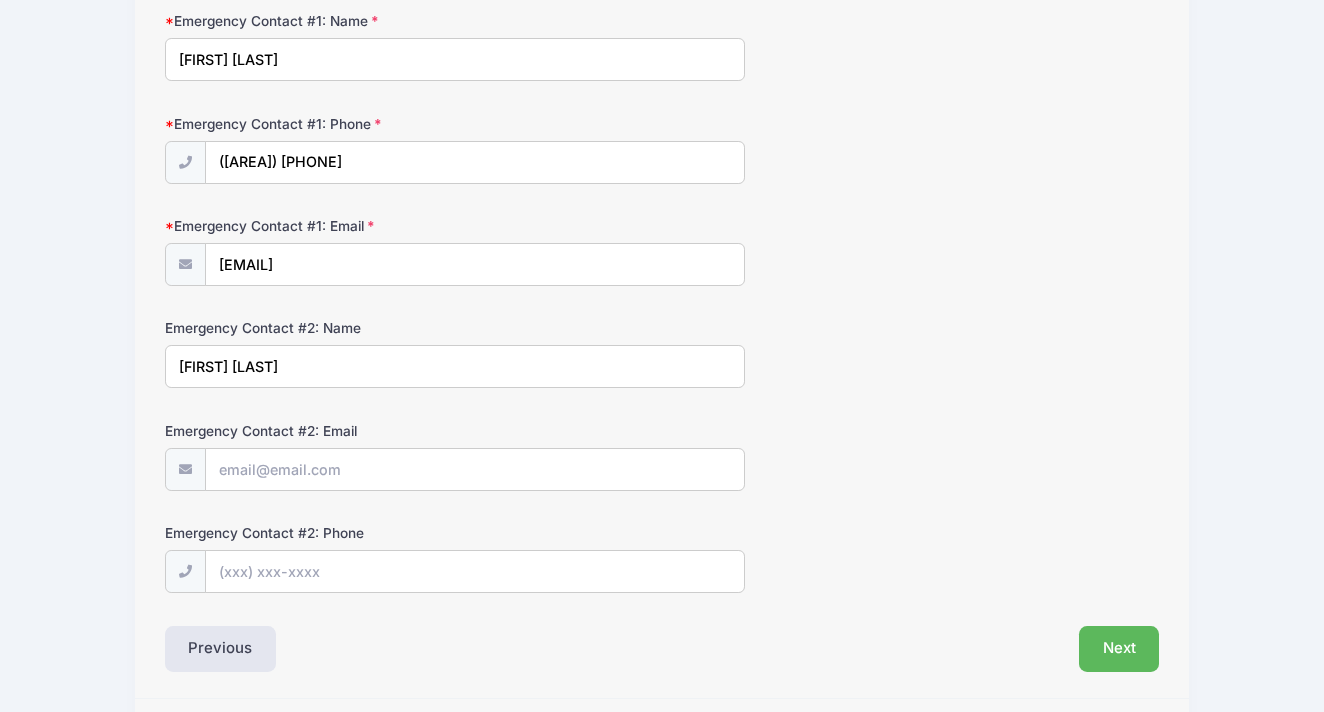 type on "[FIRST] [LAST]" 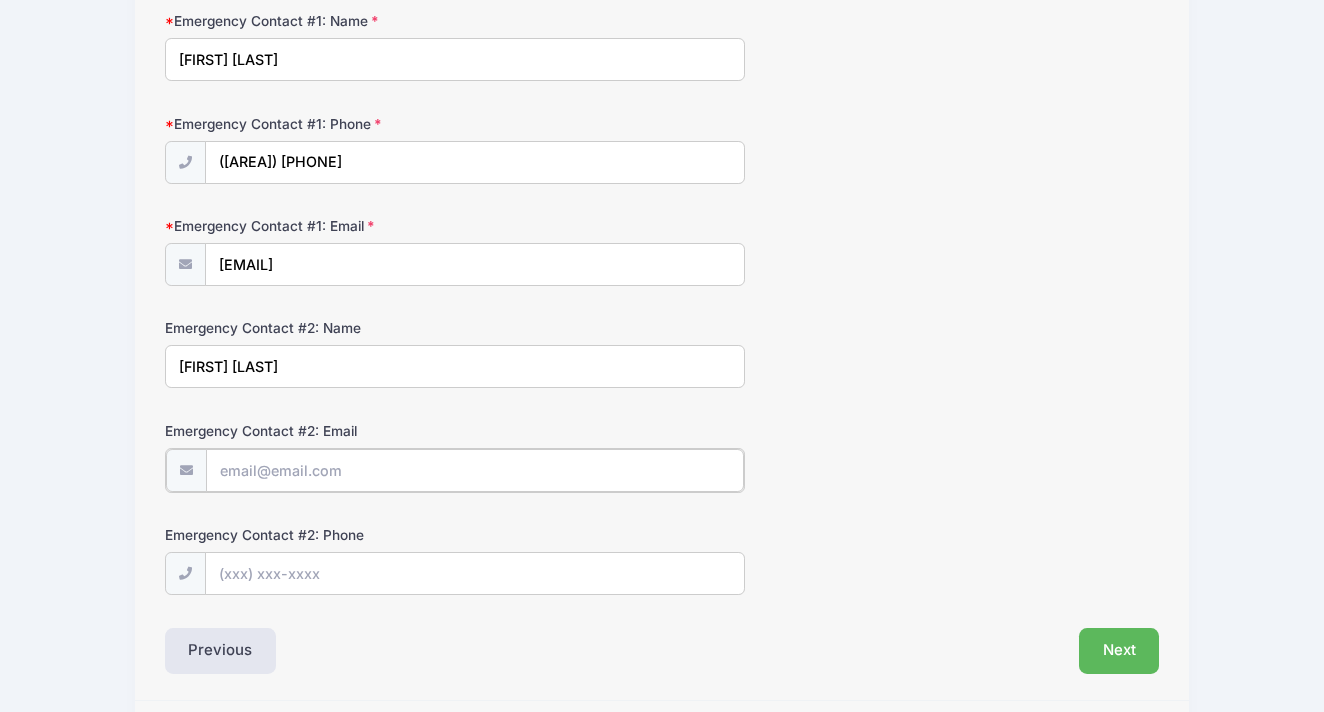 click on "Emergency Contact #2: Email" at bounding box center [475, 470] 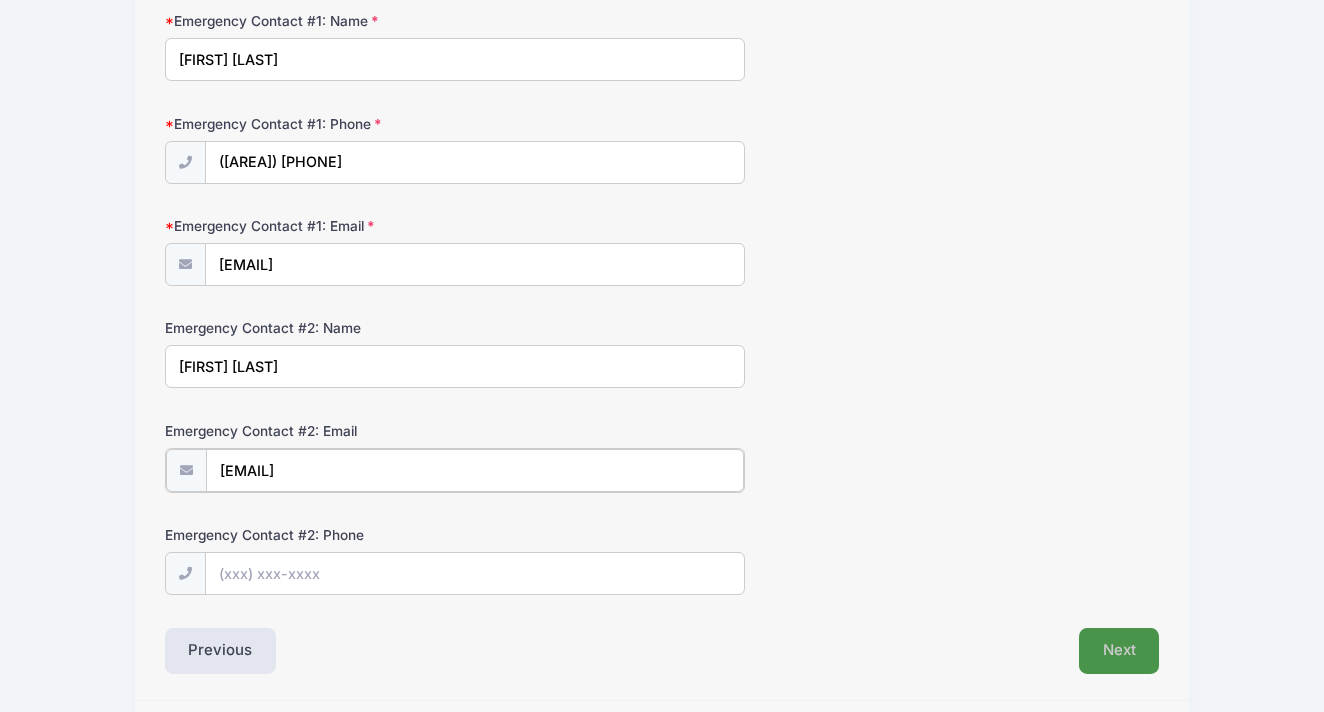 type on "[EMAIL]" 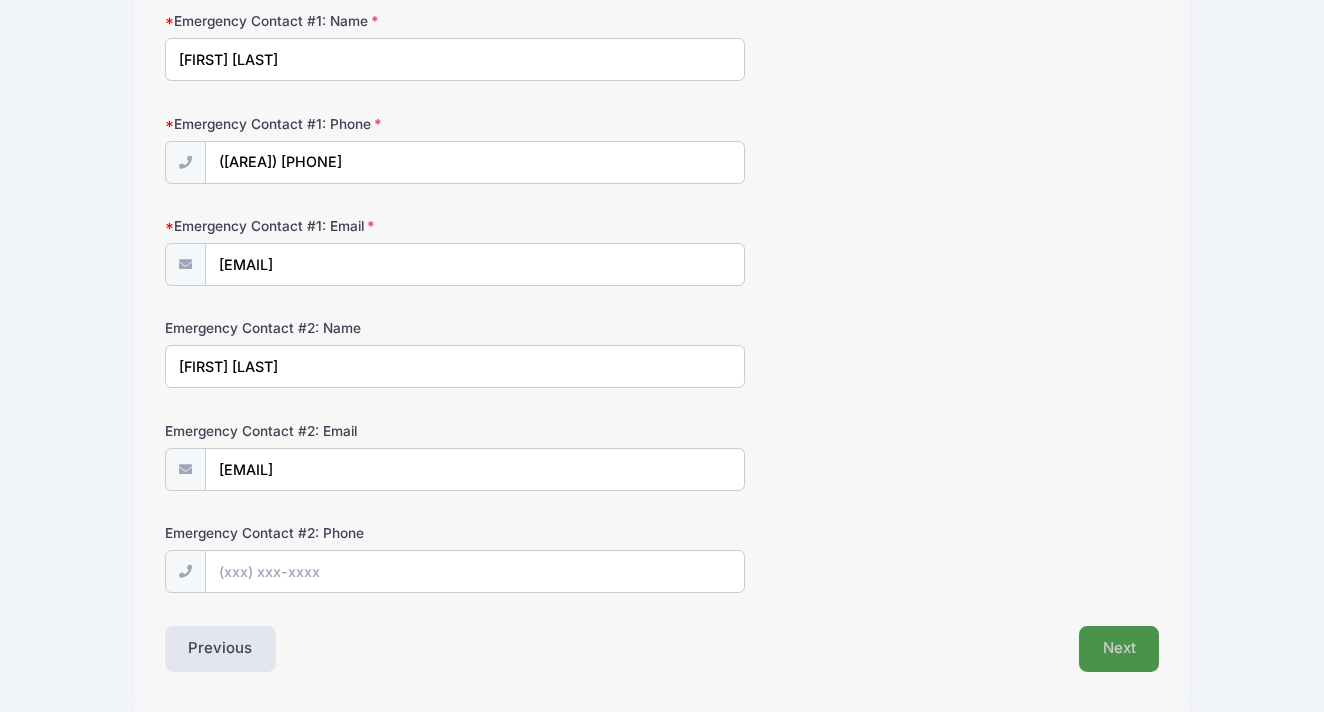 click on "Next" at bounding box center [1119, 649] 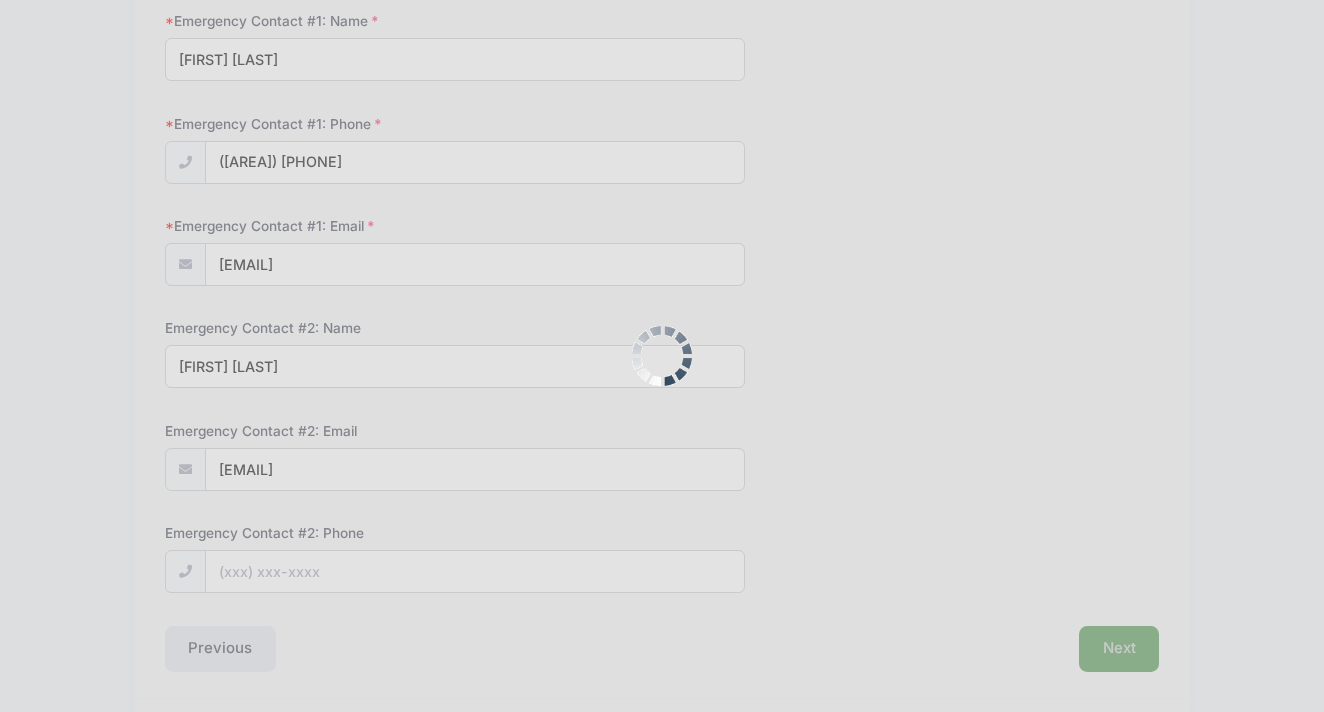 scroll, scrollTop: 0, scrollLeft: 0, axis: both 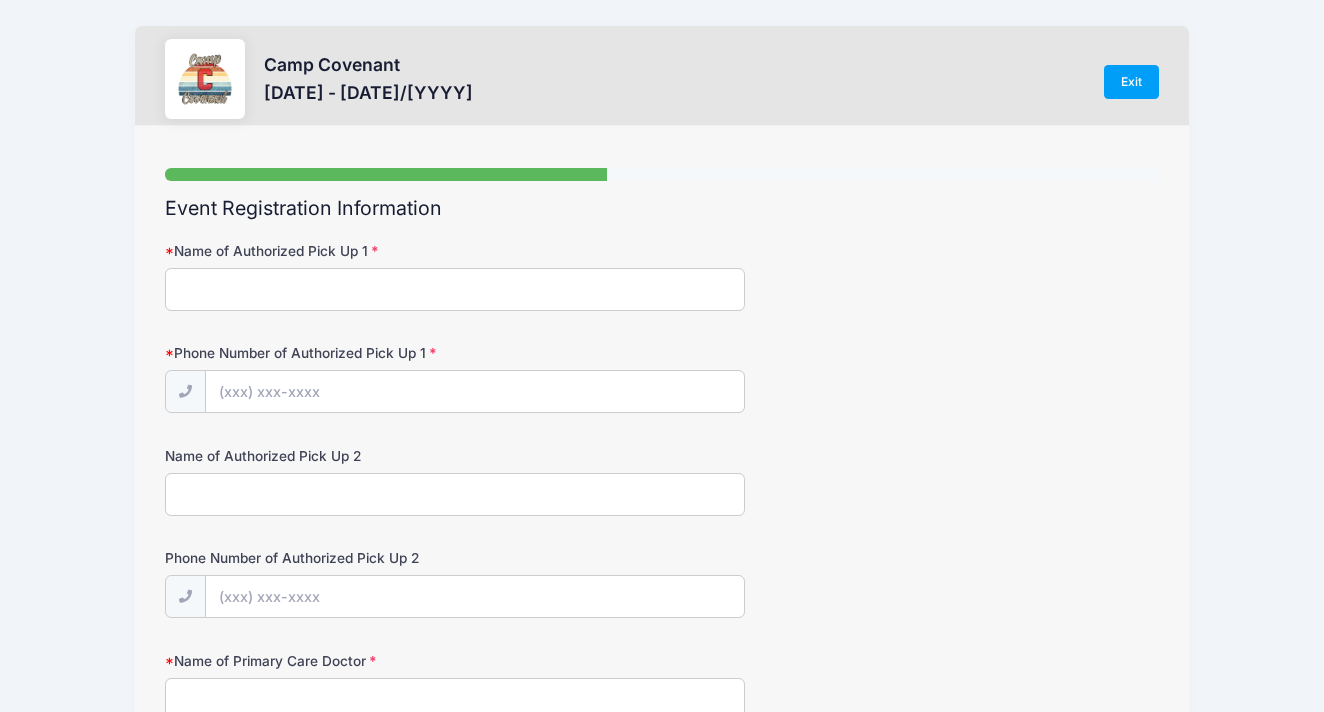 click on "Name of Authorized Pick Up 1" at bounding box center [455, 289] 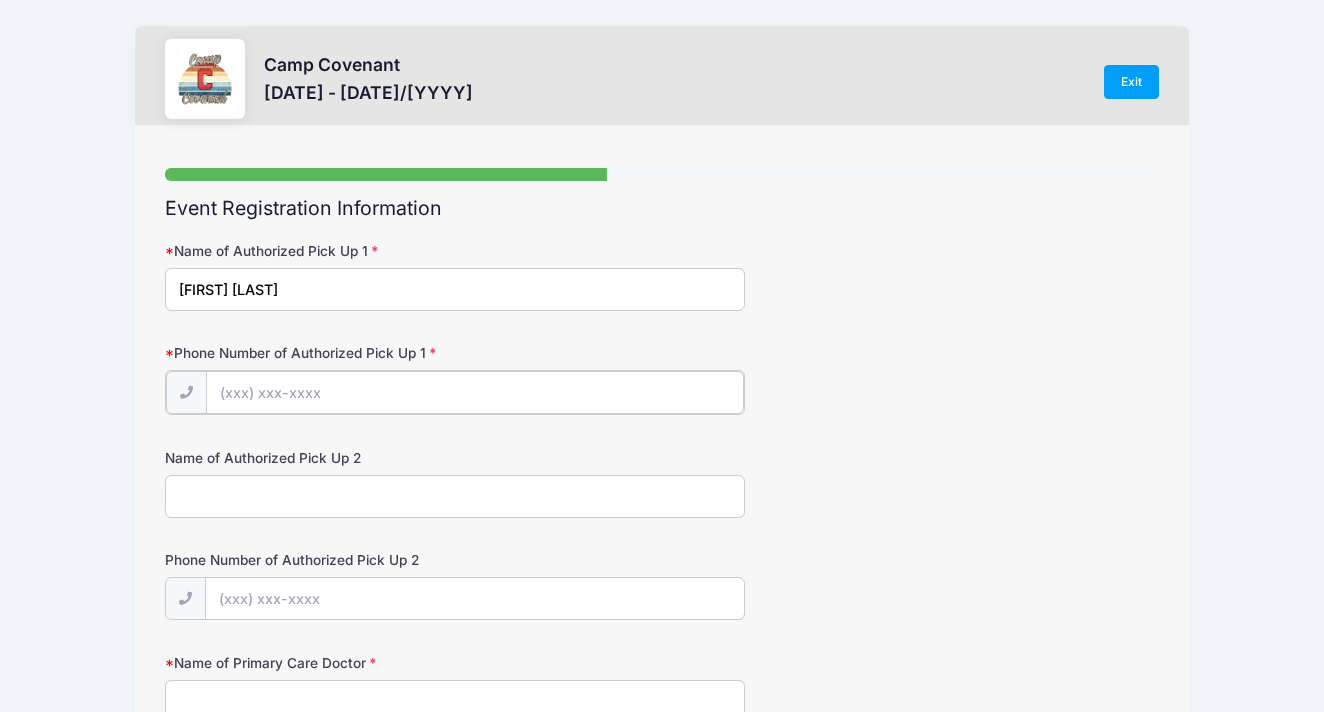 type on "([AREA]) [PHONE]" 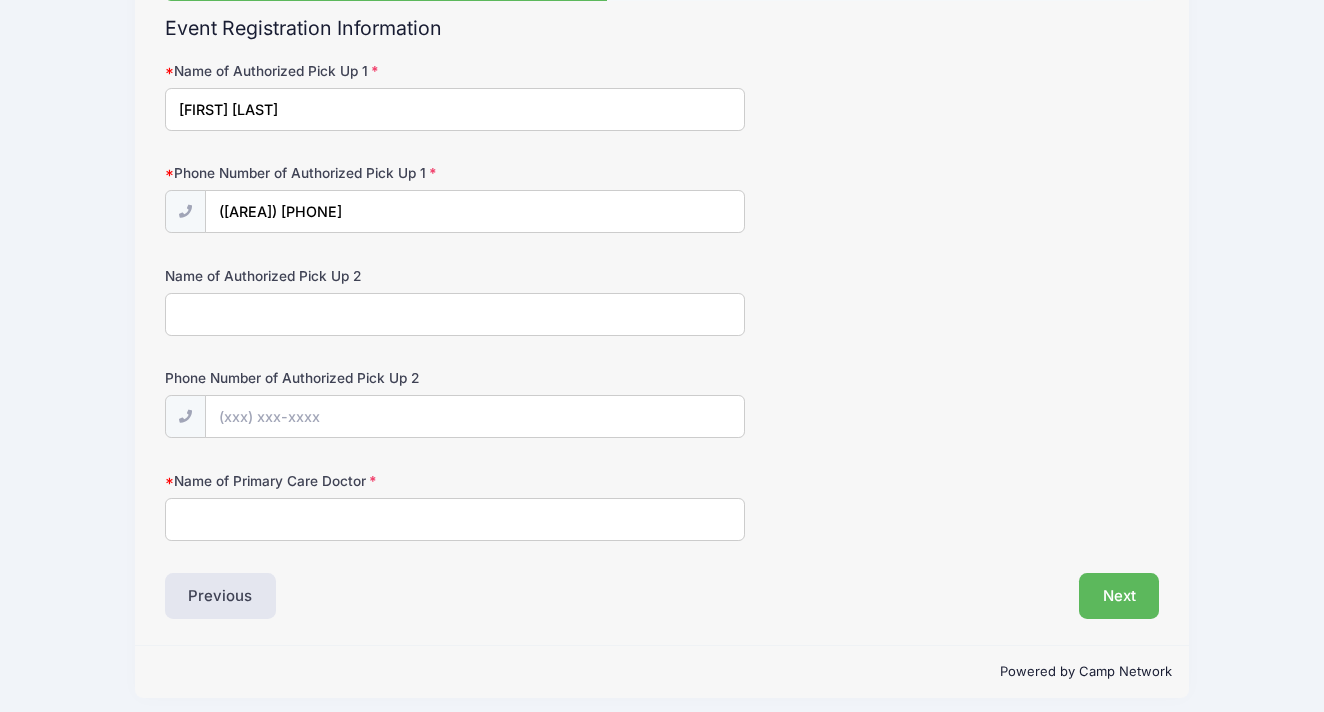 scroll, scrollTop: 182, scrollLeft: 0, axis: vertical 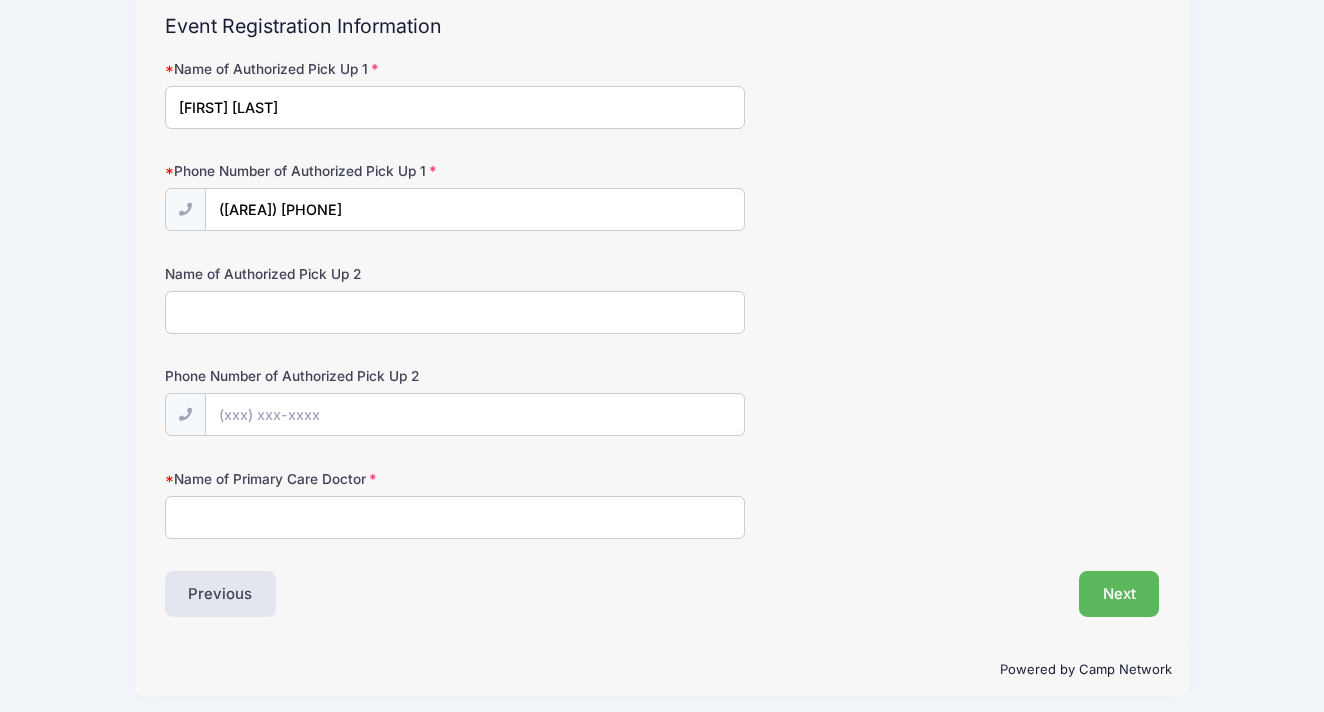 click on "Name of Primary Care Doctor" at bounding box center (455, 517) 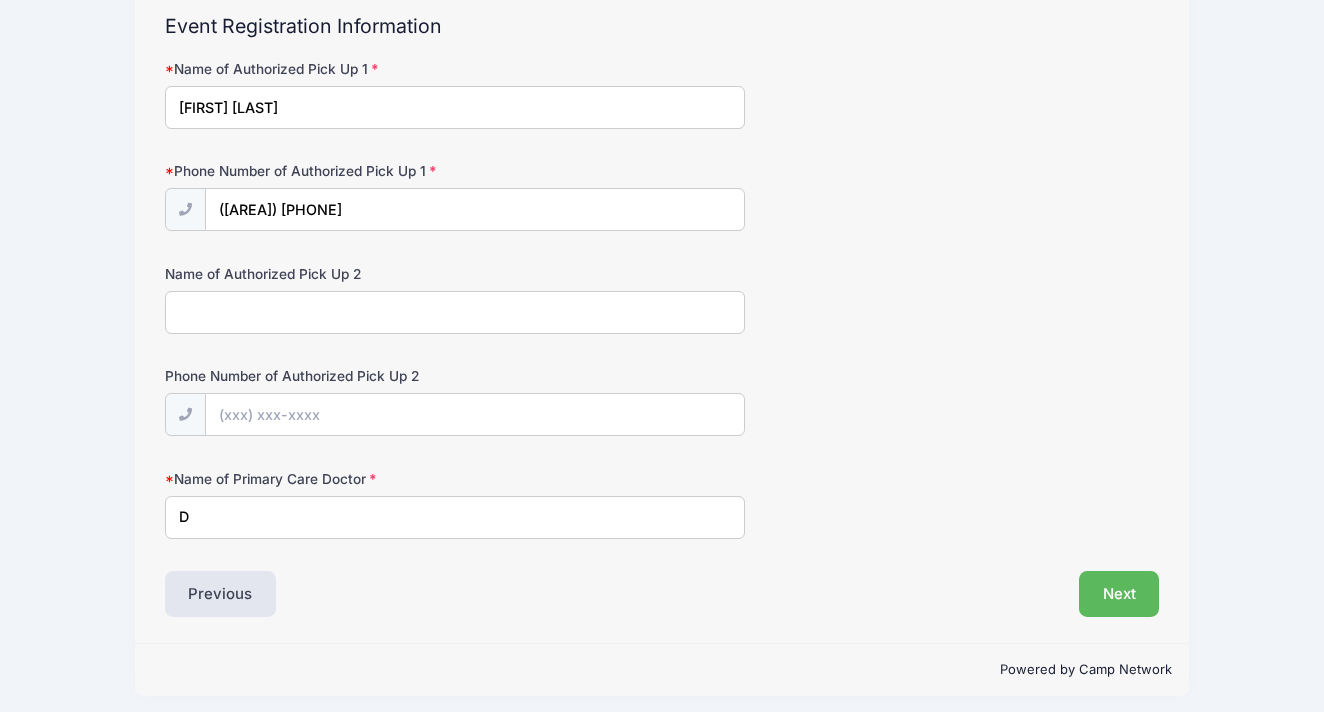 type on "Dr. [FIRST] [LAST]" 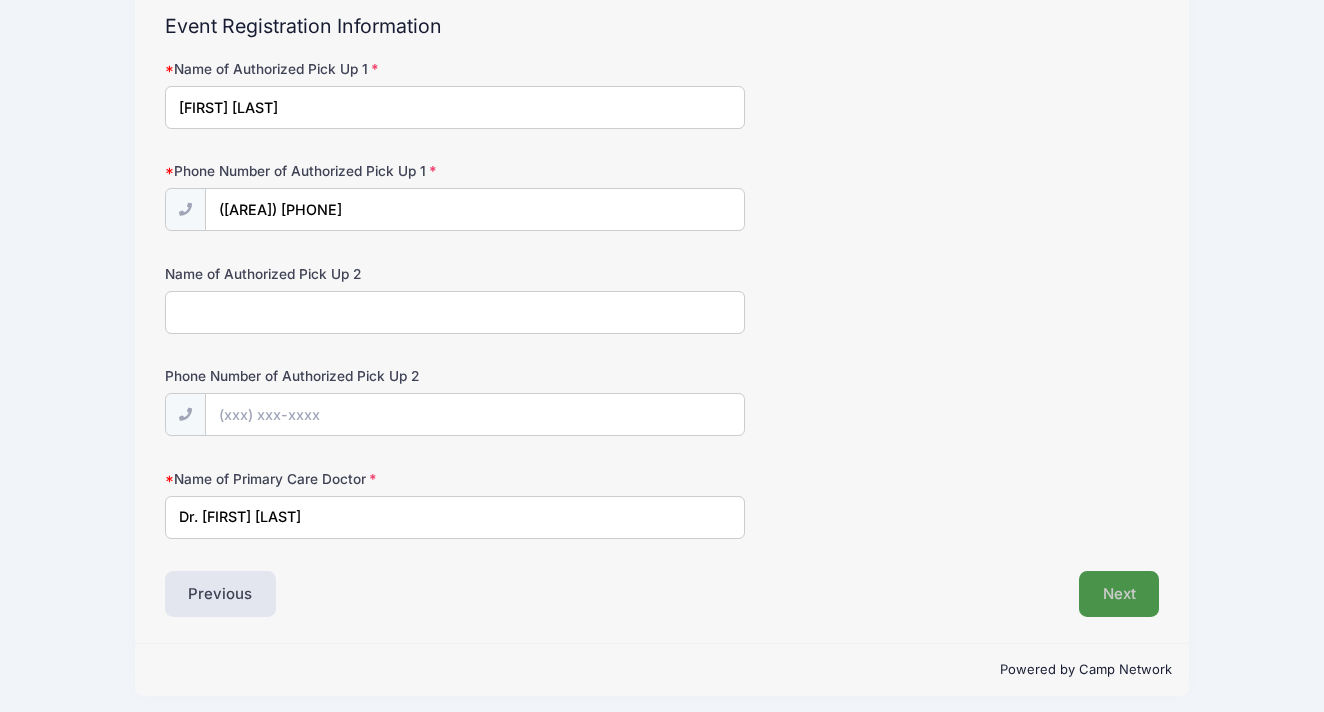 click on "Next" at bounding box center (1119, 594) 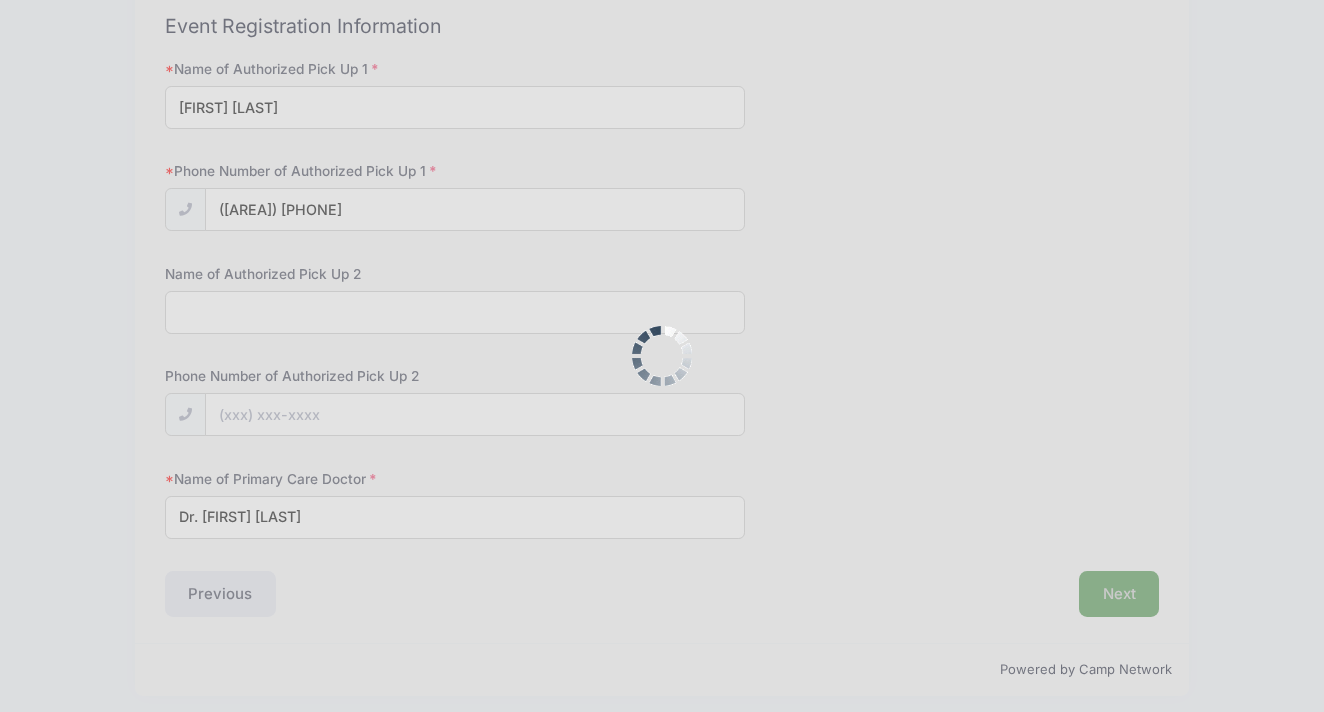 scroll, scrollTop: 0, scrollLeft: 0, axis: both 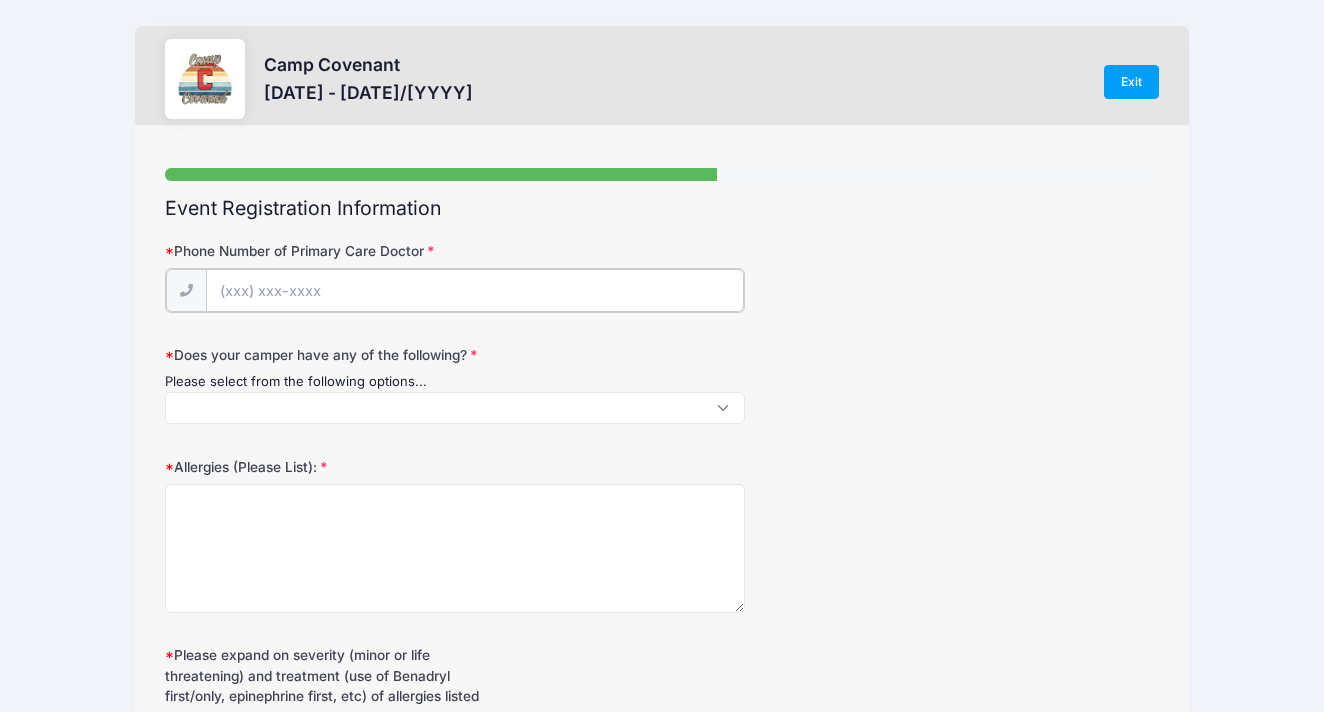 click on "Phone Number of Primary Care Doctor" at bounding box center (475, 290) 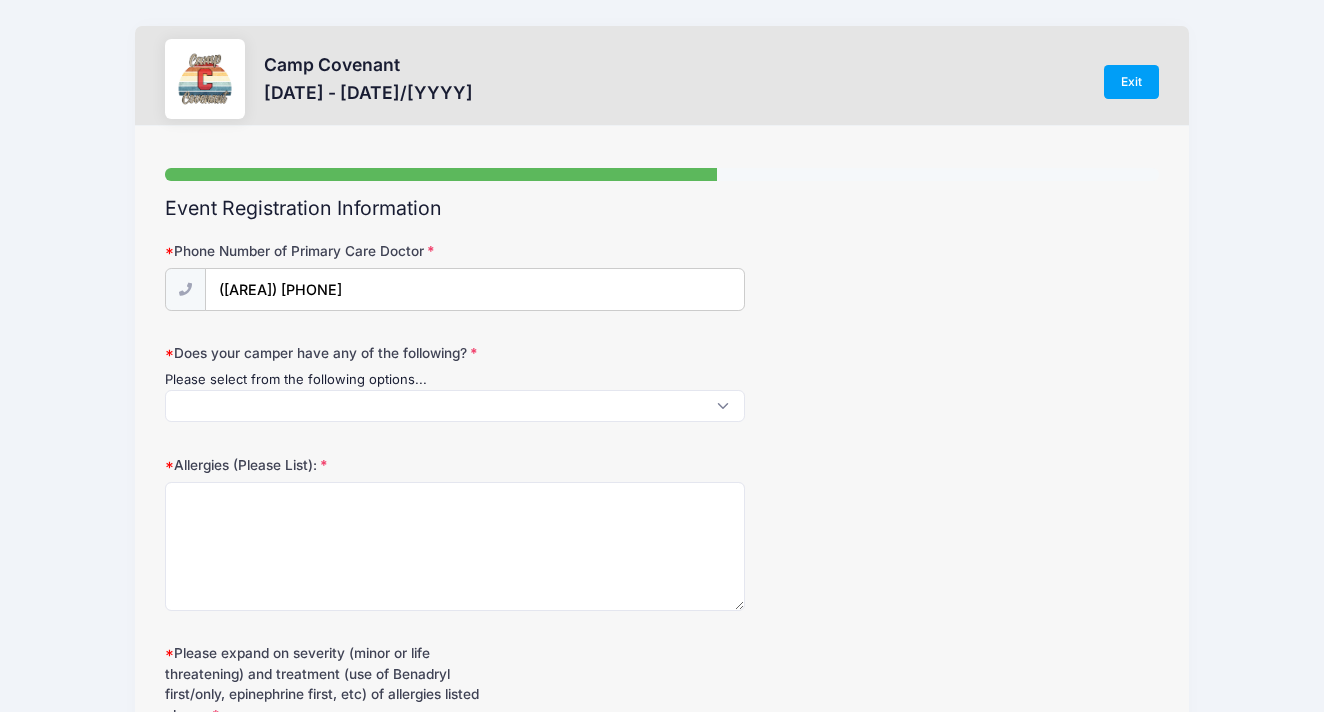 click at bounding box center (455, 406) 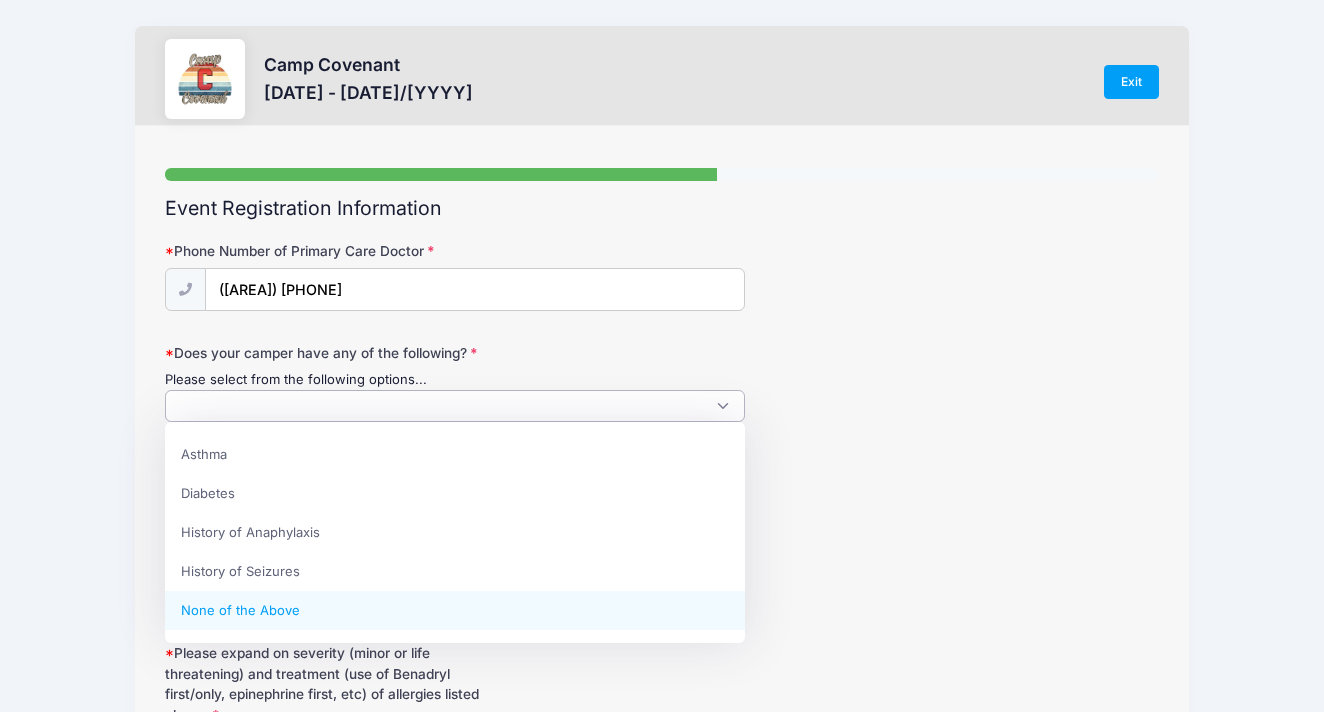 select on "None of the Above" 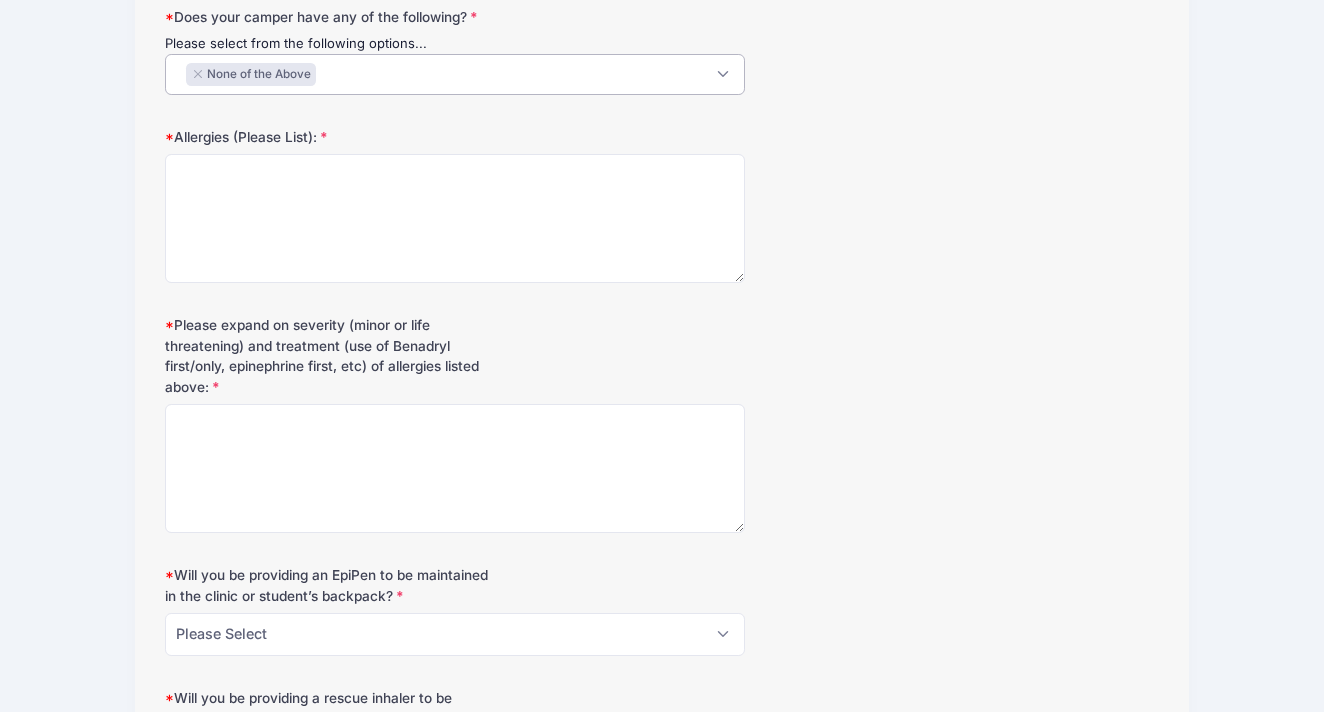 scroll, scrollTop: 348, scrollLeft: 0, axis: vertical 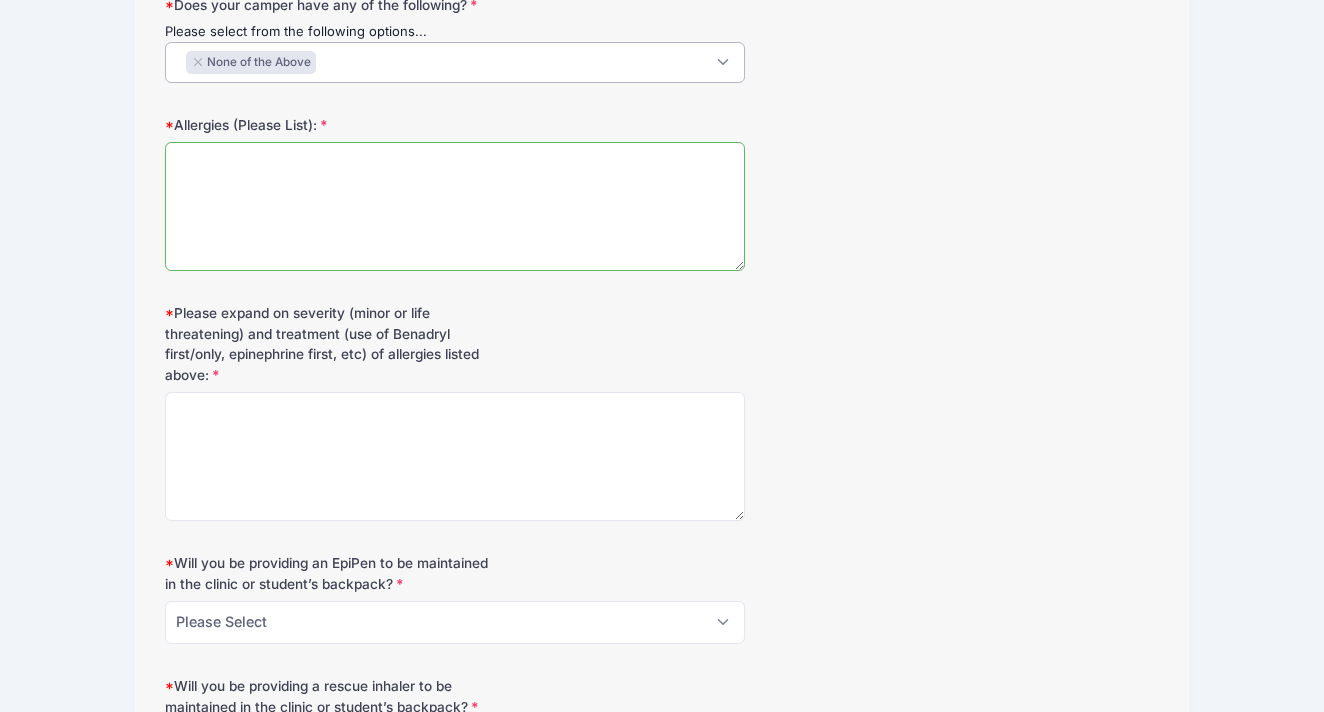 click on "Allergies (Please List):" at bounding box center [455, 206] 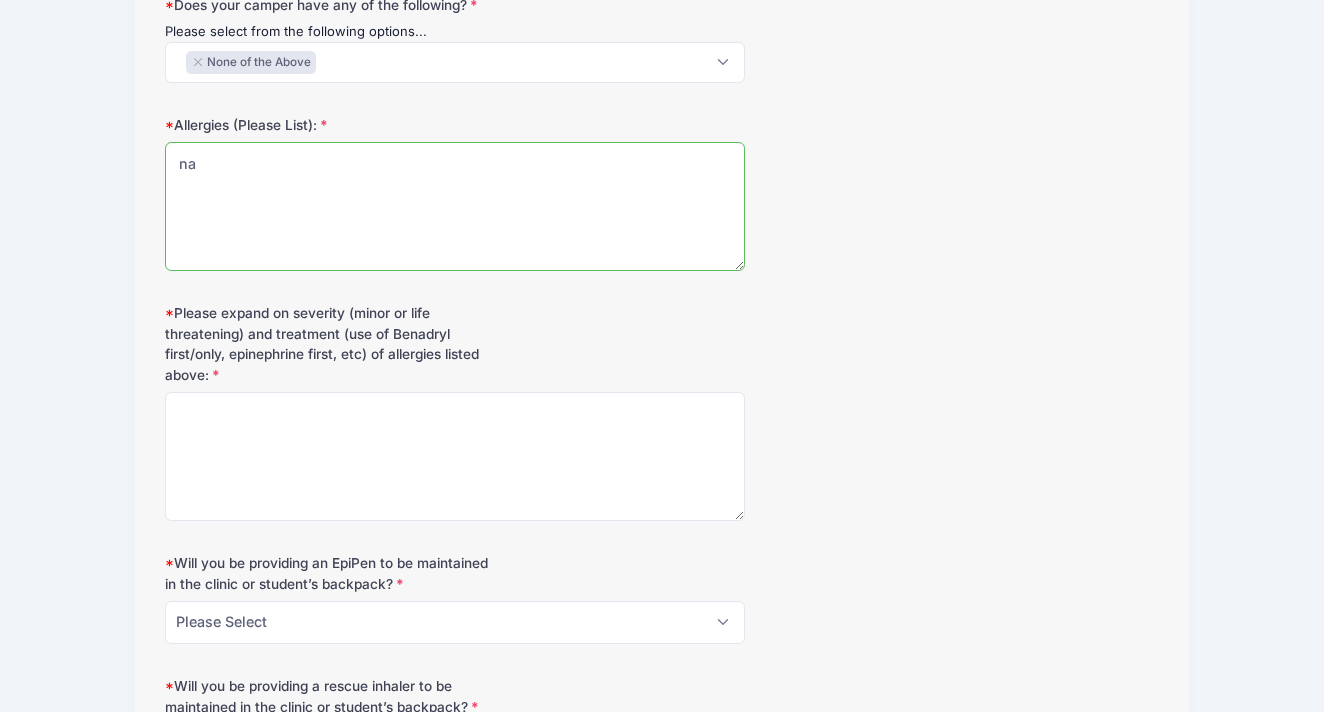 type on "na" 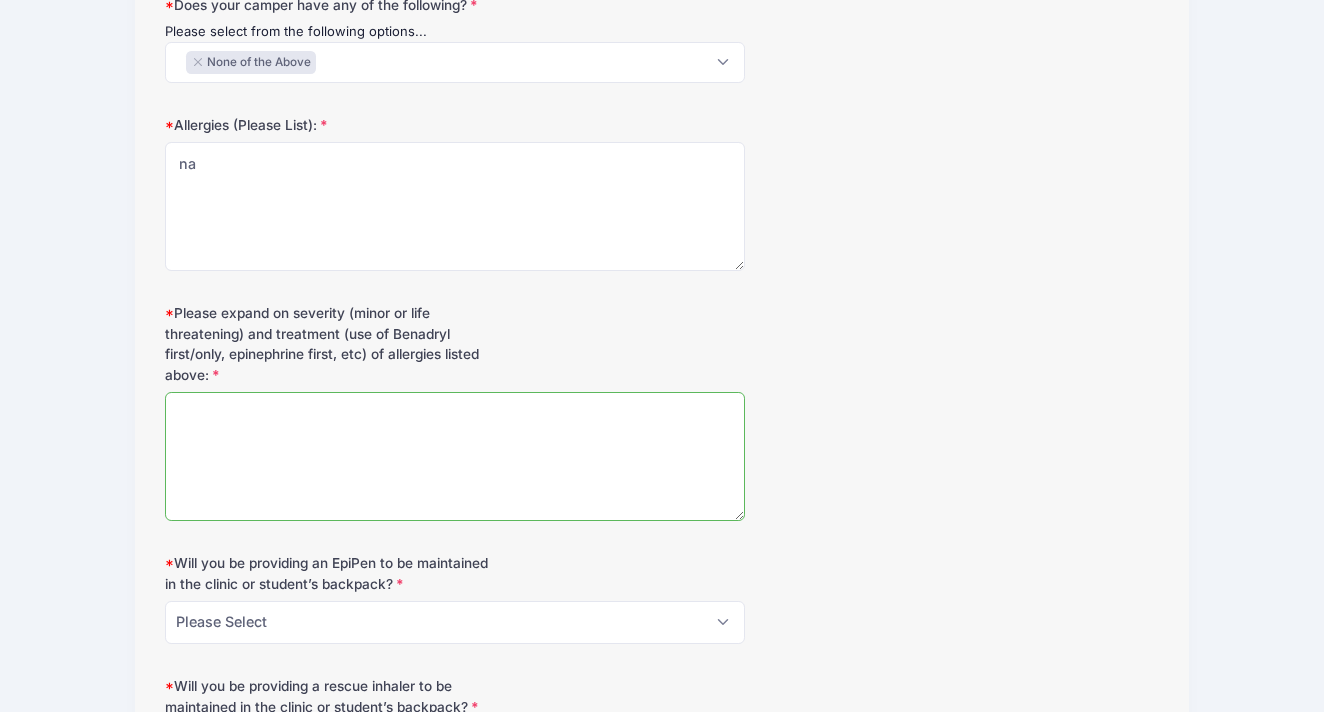 click on "Please expand on severity (minor or life threatening) and treatment (use of Benadryl first/only, epinephrine first, etc) of allergies listed above:" at bounding box center (455, 456) 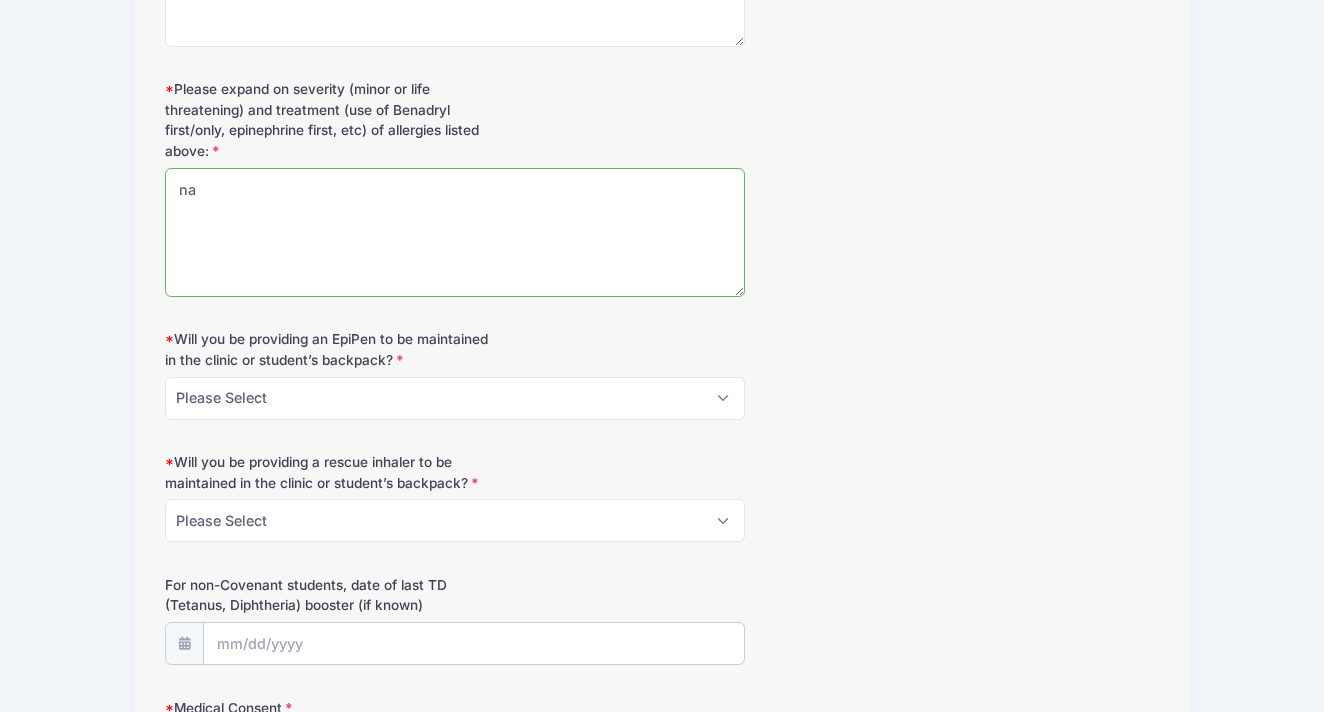 scroll, scrollTop: 574, scrollLeft: 0, axis: vertical 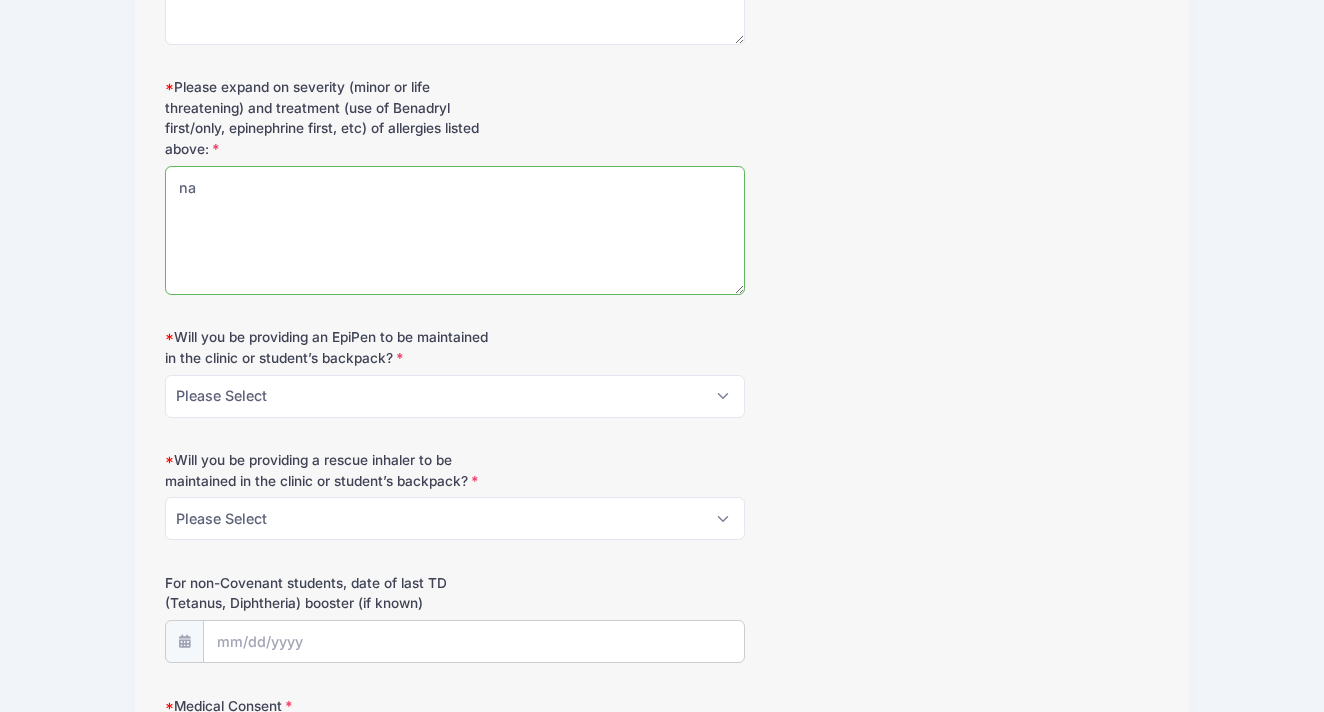 type on "na" 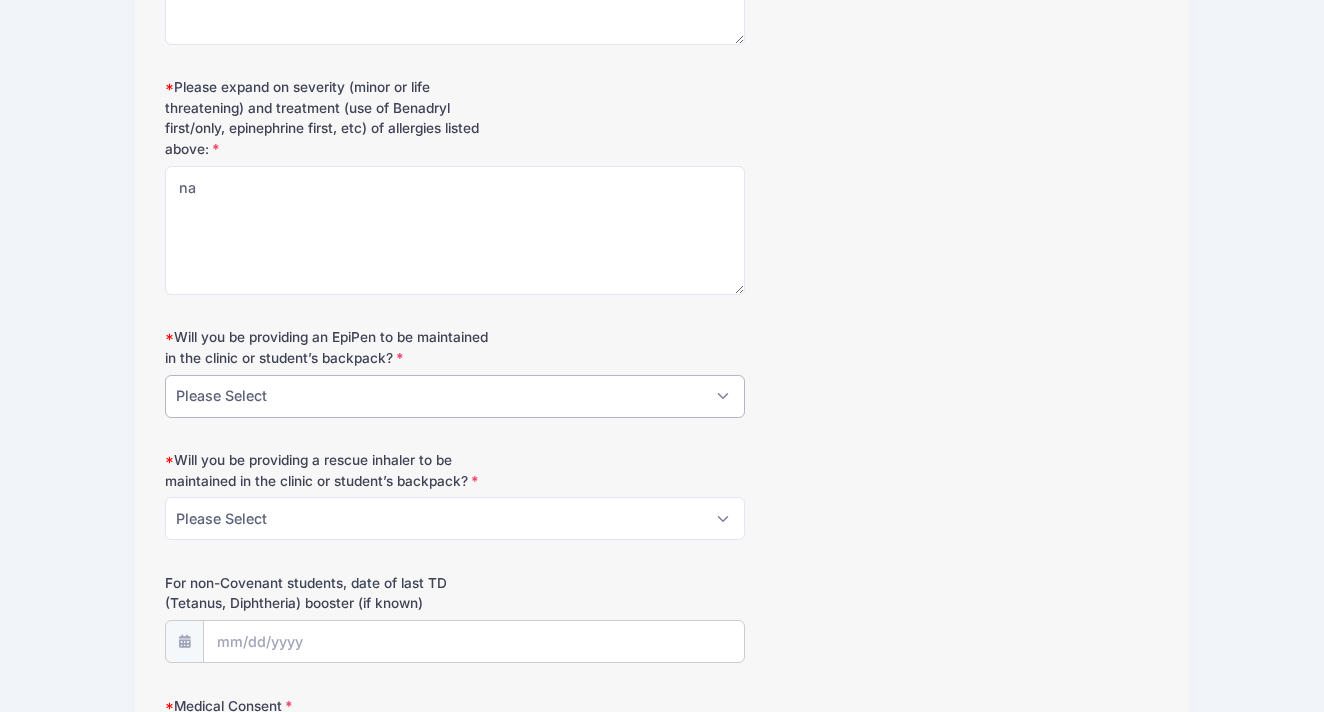 click on "Please Select Clinic
Backpack
N/A" at bounding box center [455, 396] 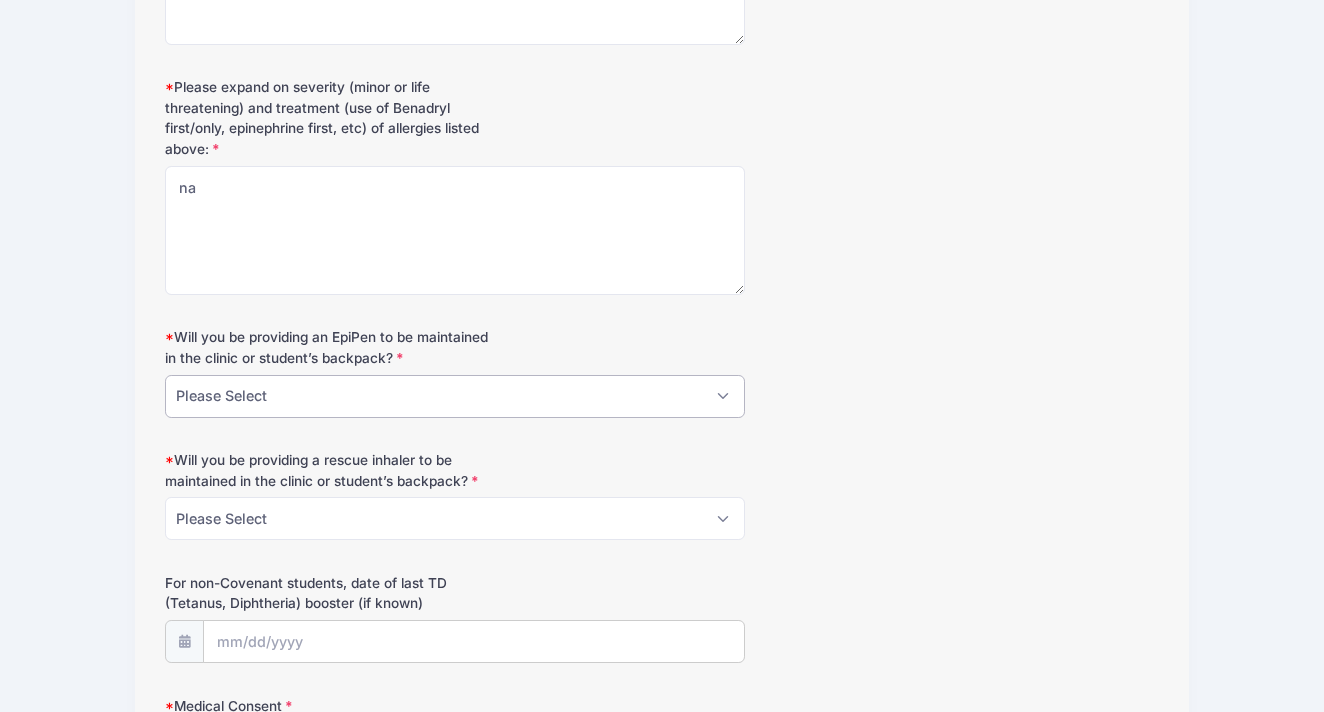select on "N/A" 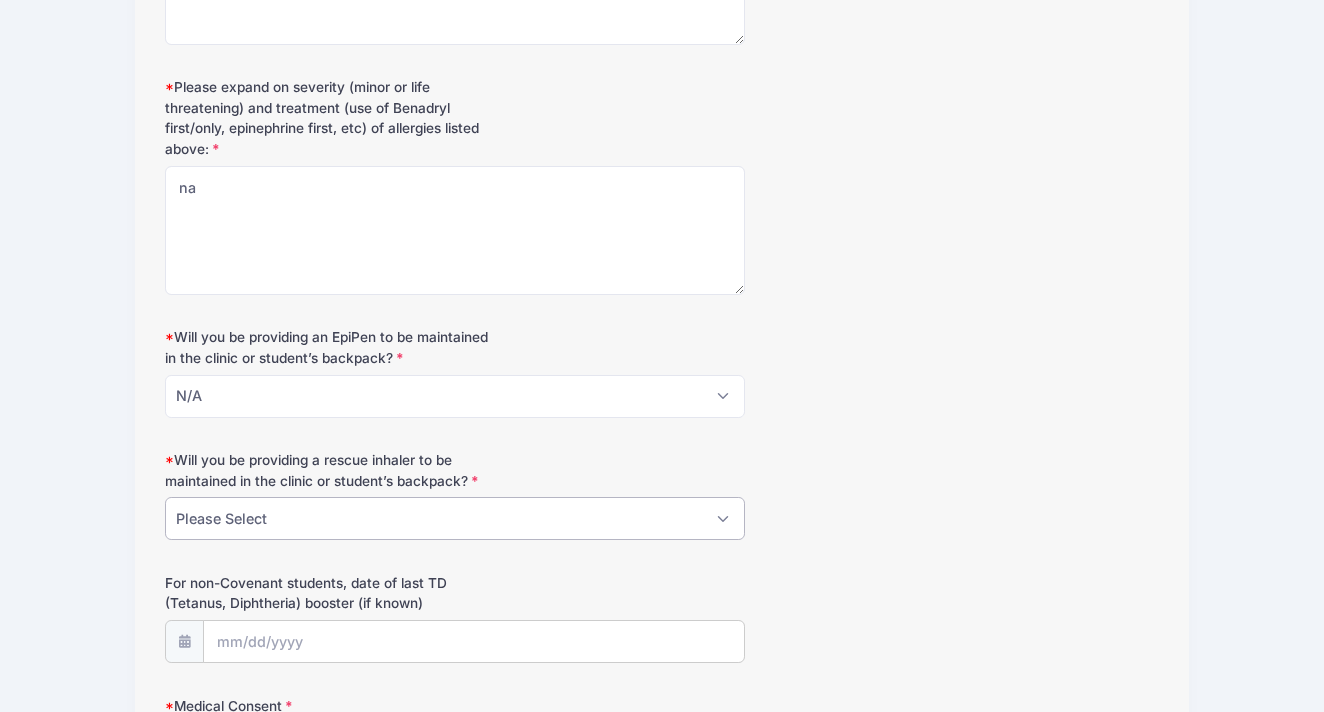 click on "Please Select Clinic
Backpack
N/A" at bounding box center [455, 518] 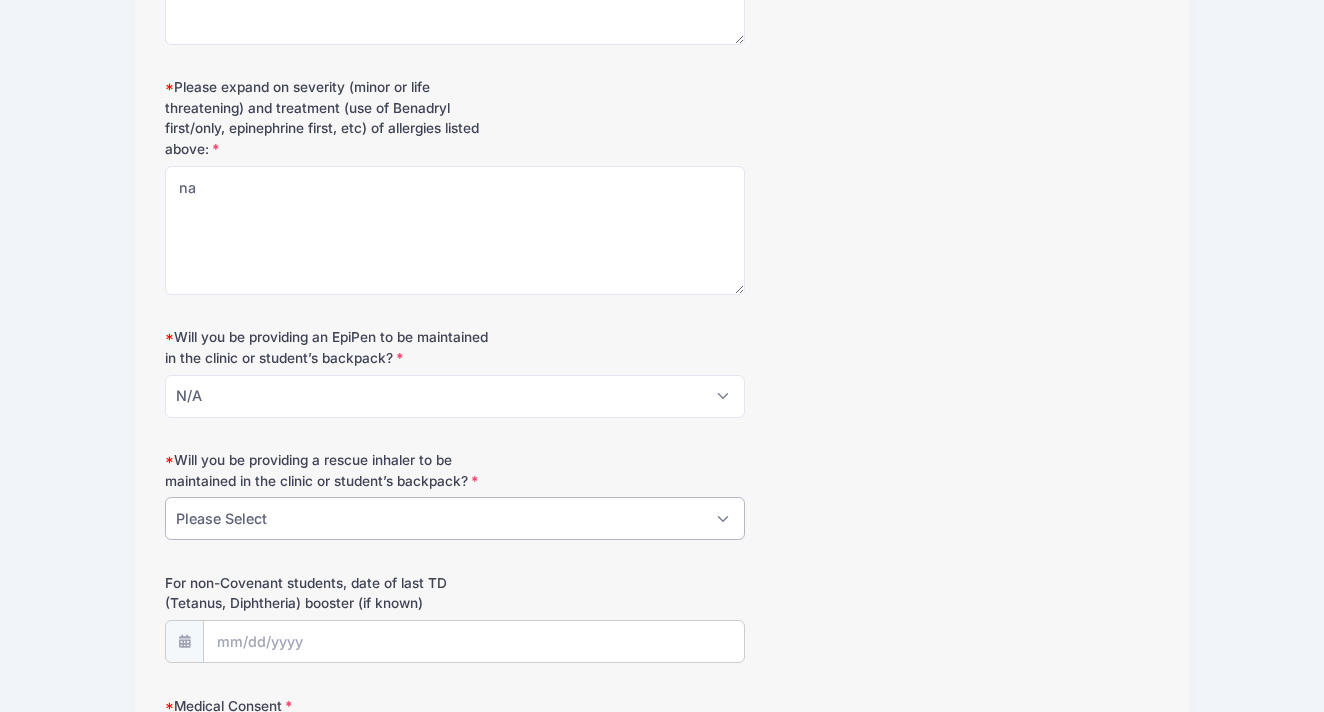 select on "N/A" 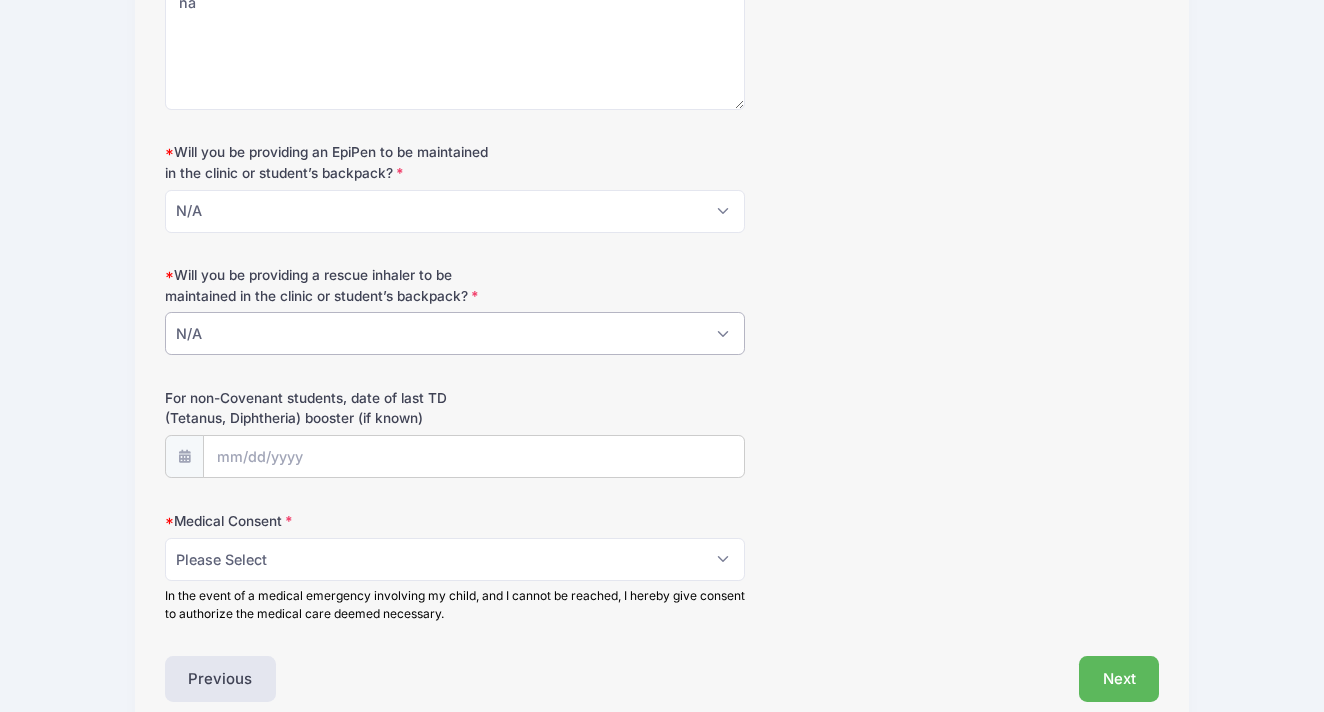 scroll, scrollTop: 853, scrollLeft: 0, axis: vertical 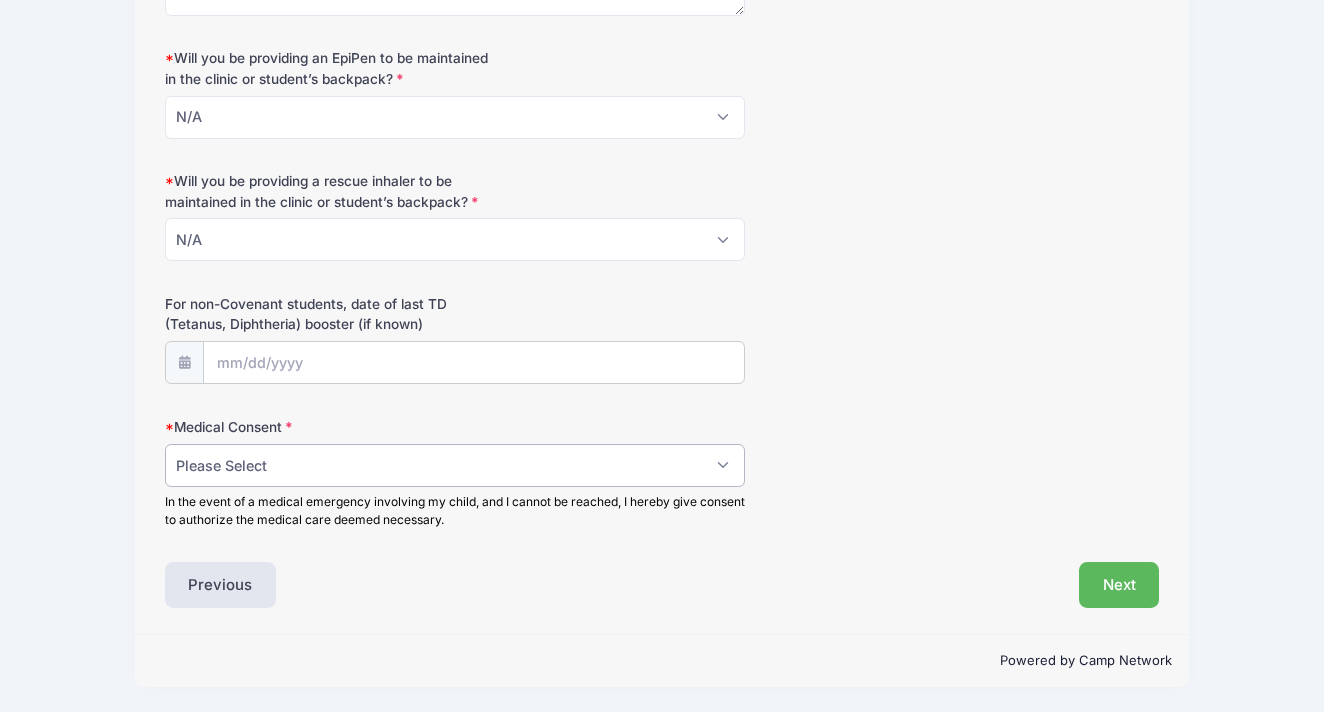 click on "Please Select YES
NO" at bounding box center [455, 465] 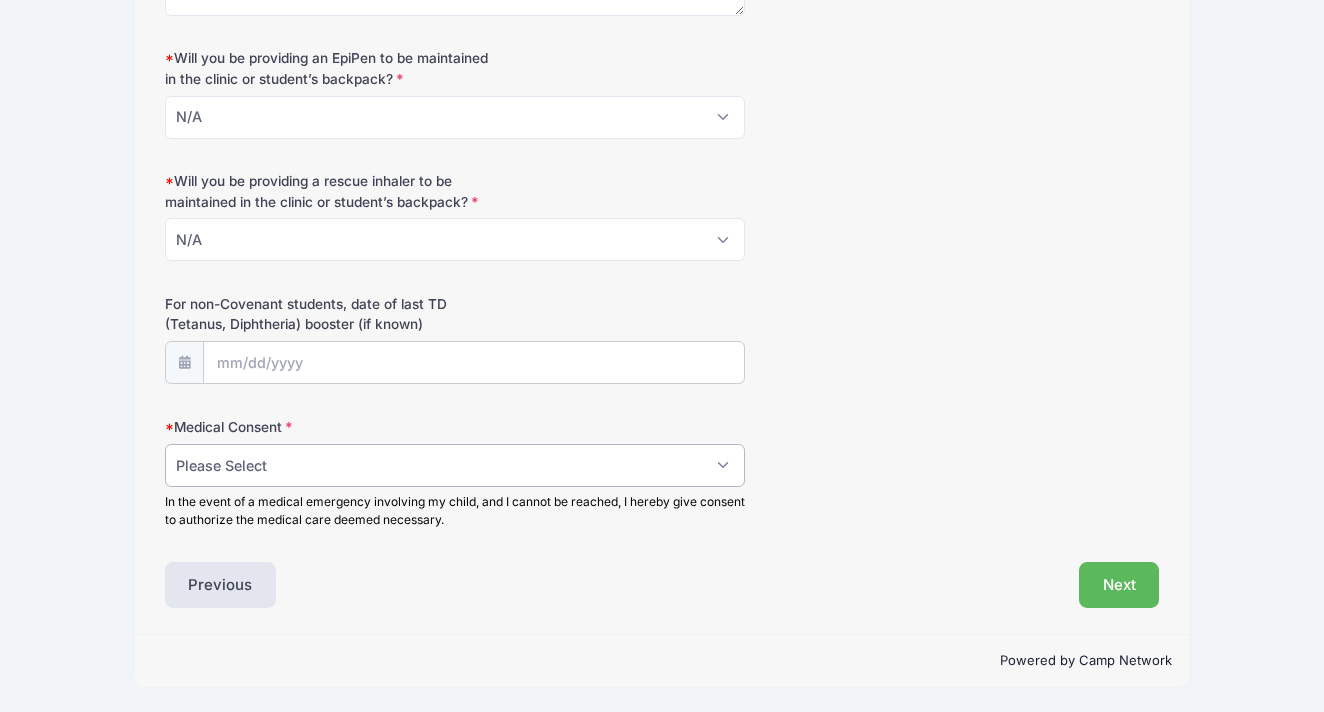 select on "YES" 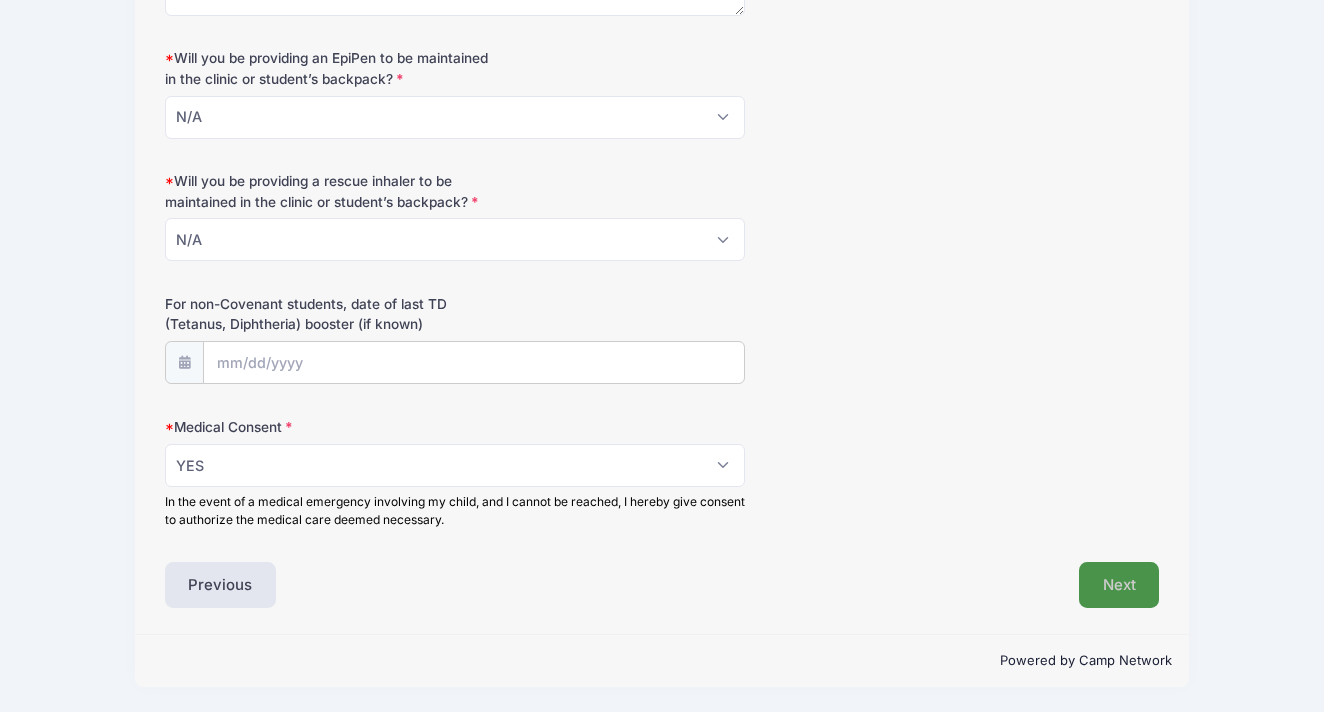 click on "Next" at bounding box center [1119, 585] 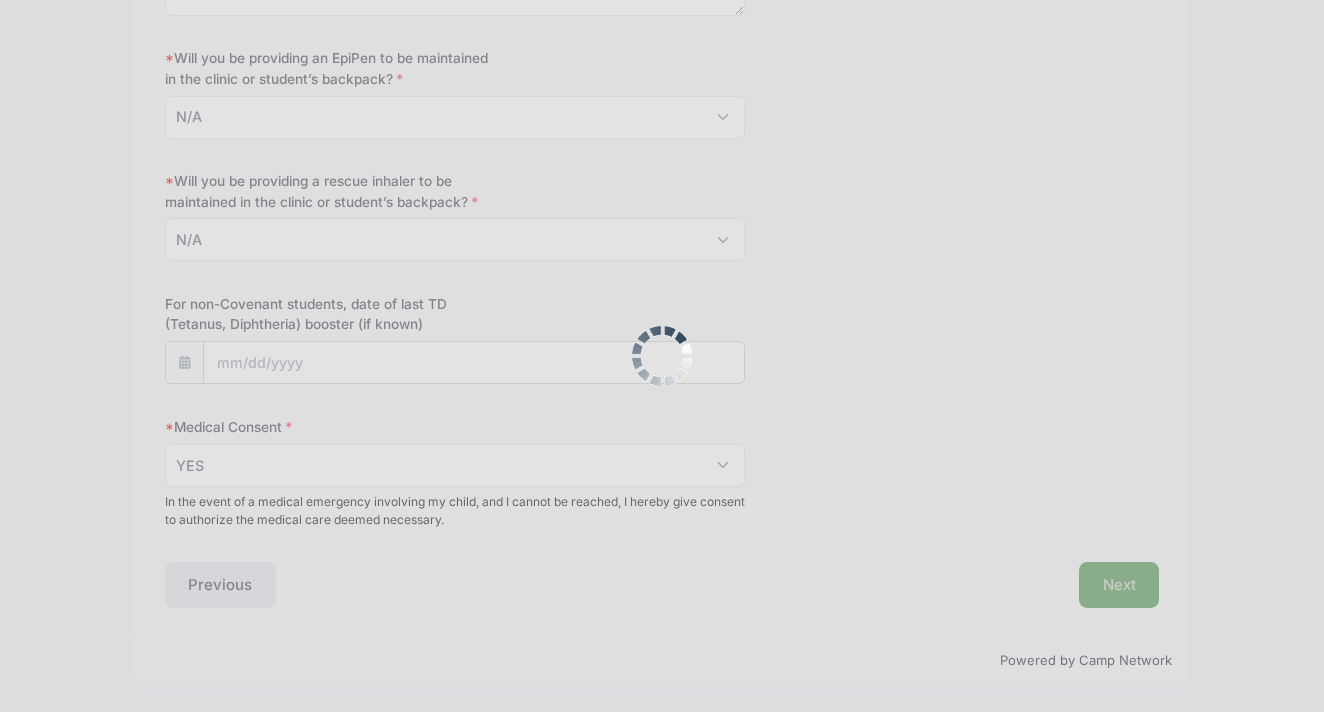 scroll, scrollTop: 0, scrollLeft: 0, axis: both 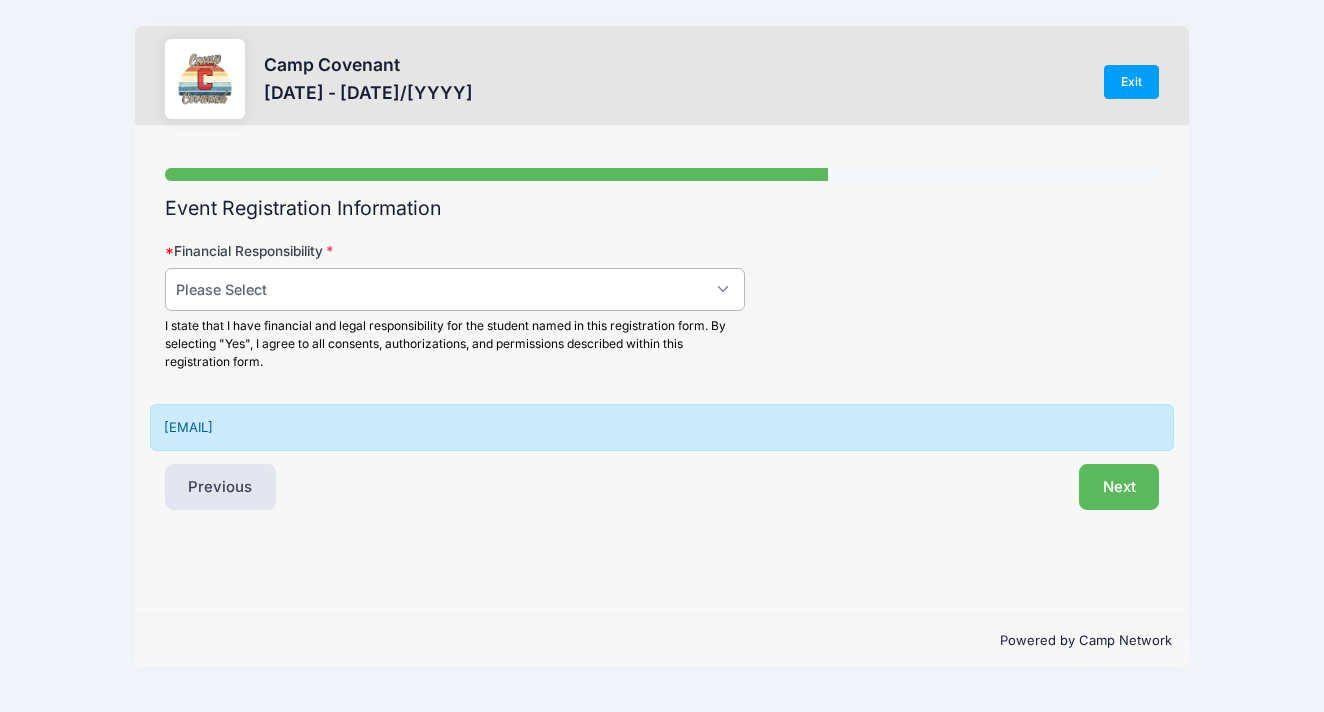 click on "Please Select YES
NO" at bounding box center [455, 289] 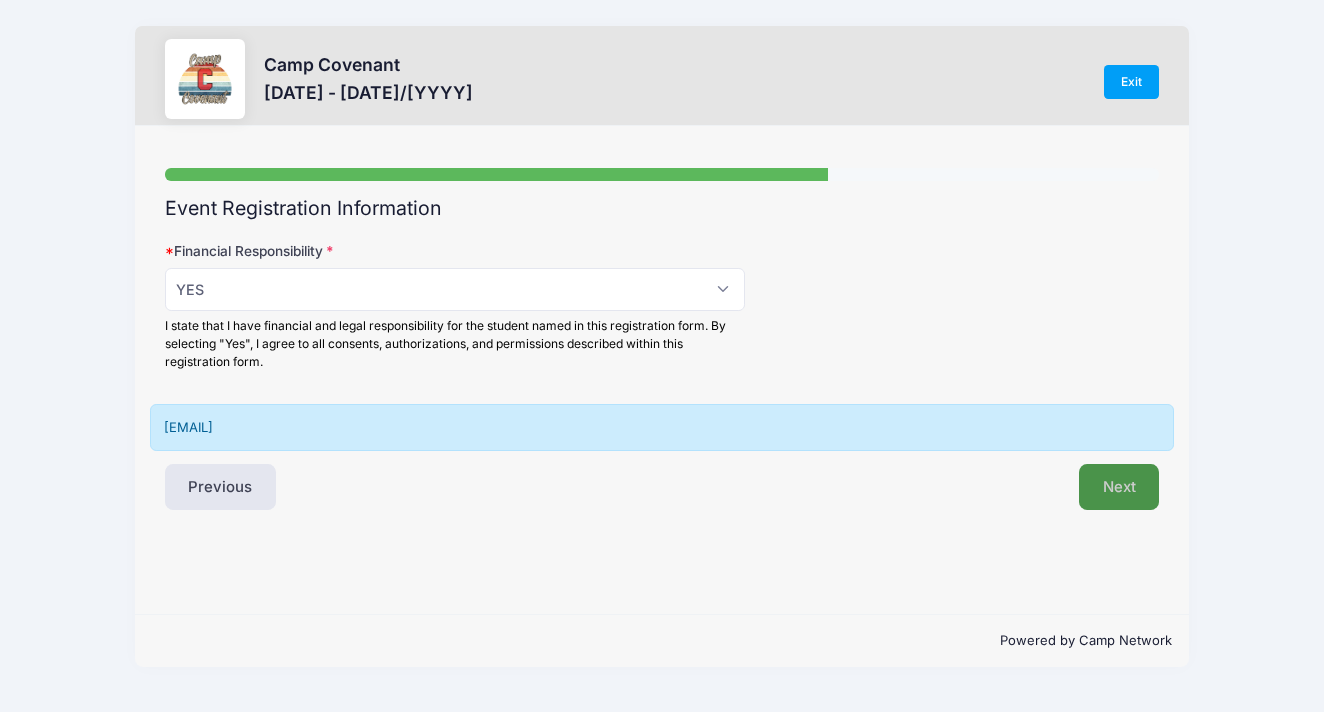 click on "Next" at bounding box center [1119, 487] 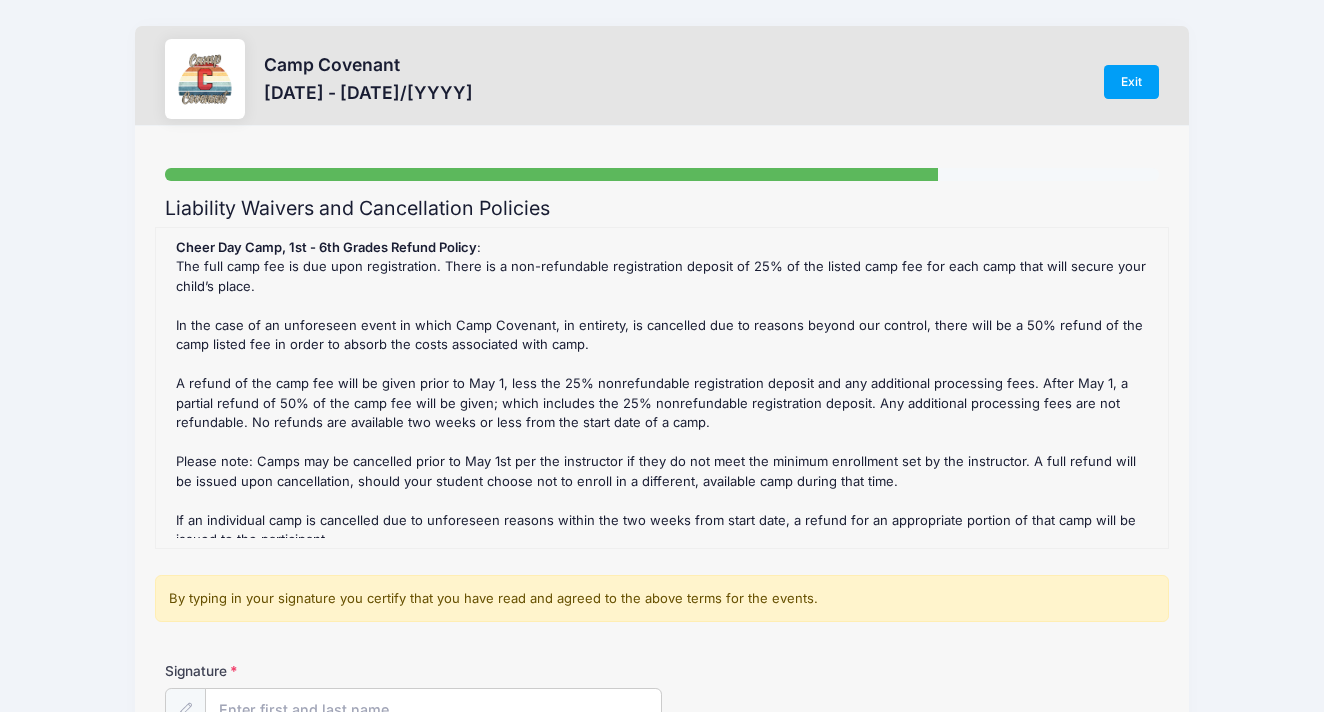 scroll, scrollTop: 0, scrollLeft: 0, axis: both 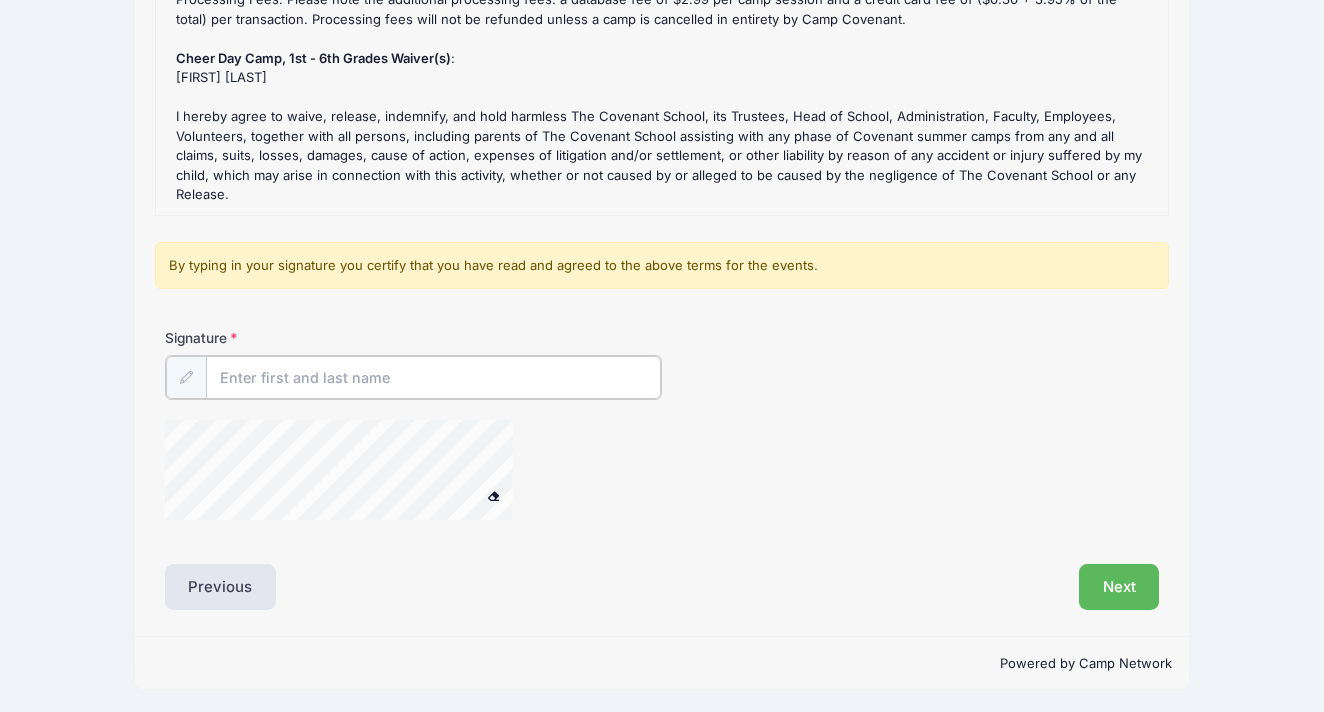 click on "Signature" at bounding box center (433, 377) 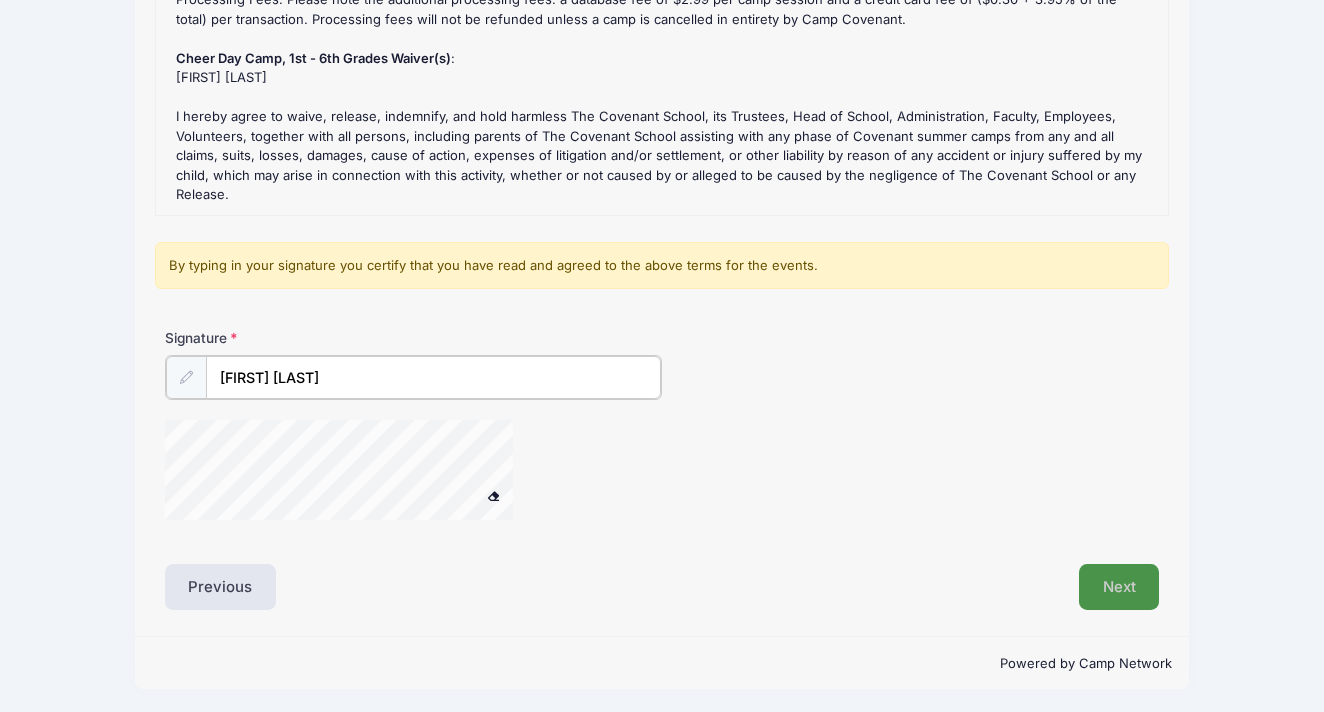 type on "[FIRST] [LAST]" 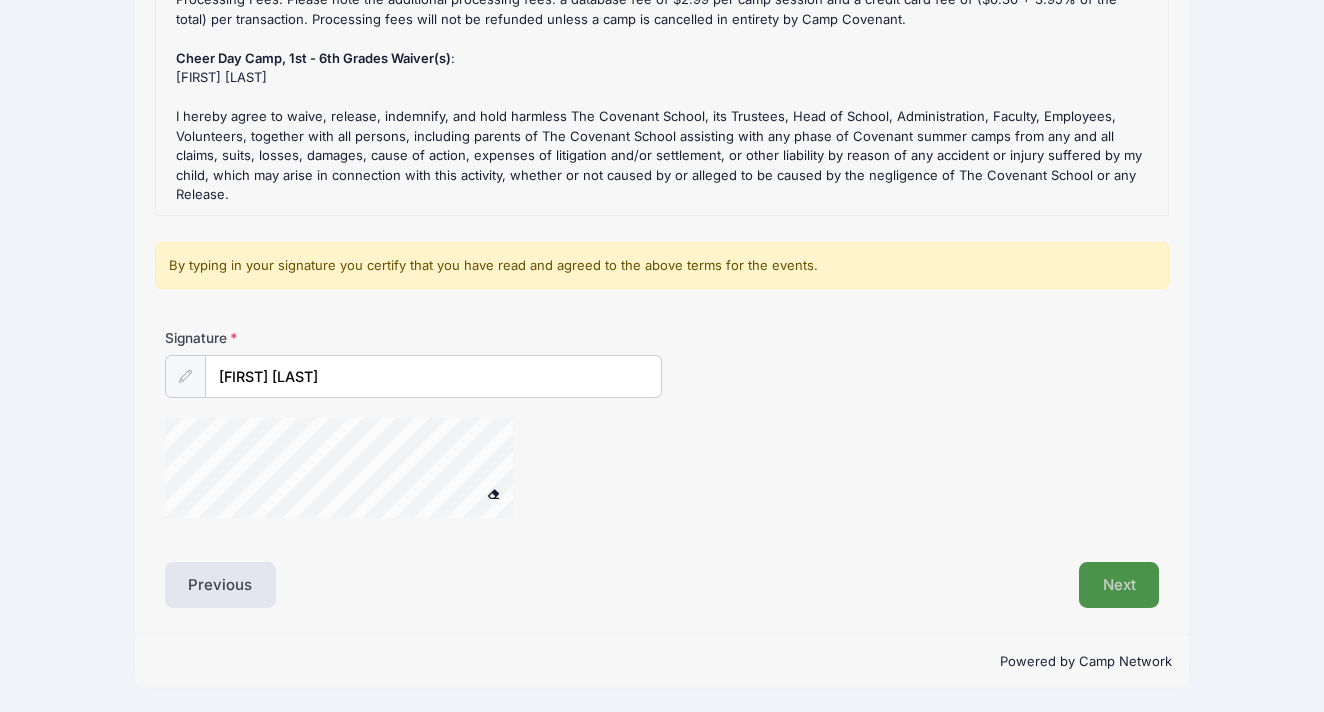 click on "Next" at bounding box center [1119, 585] 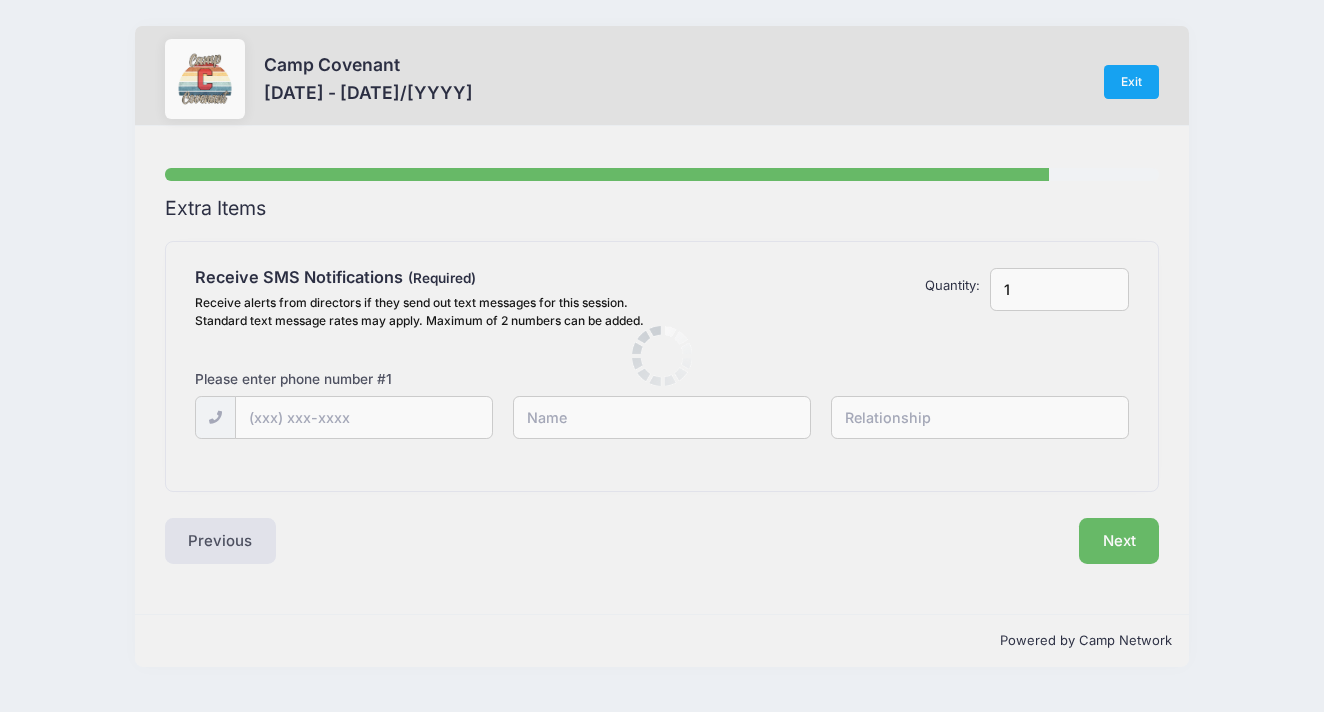 scroll, scrollTop: 0, scrollLeft: 0, axis: both 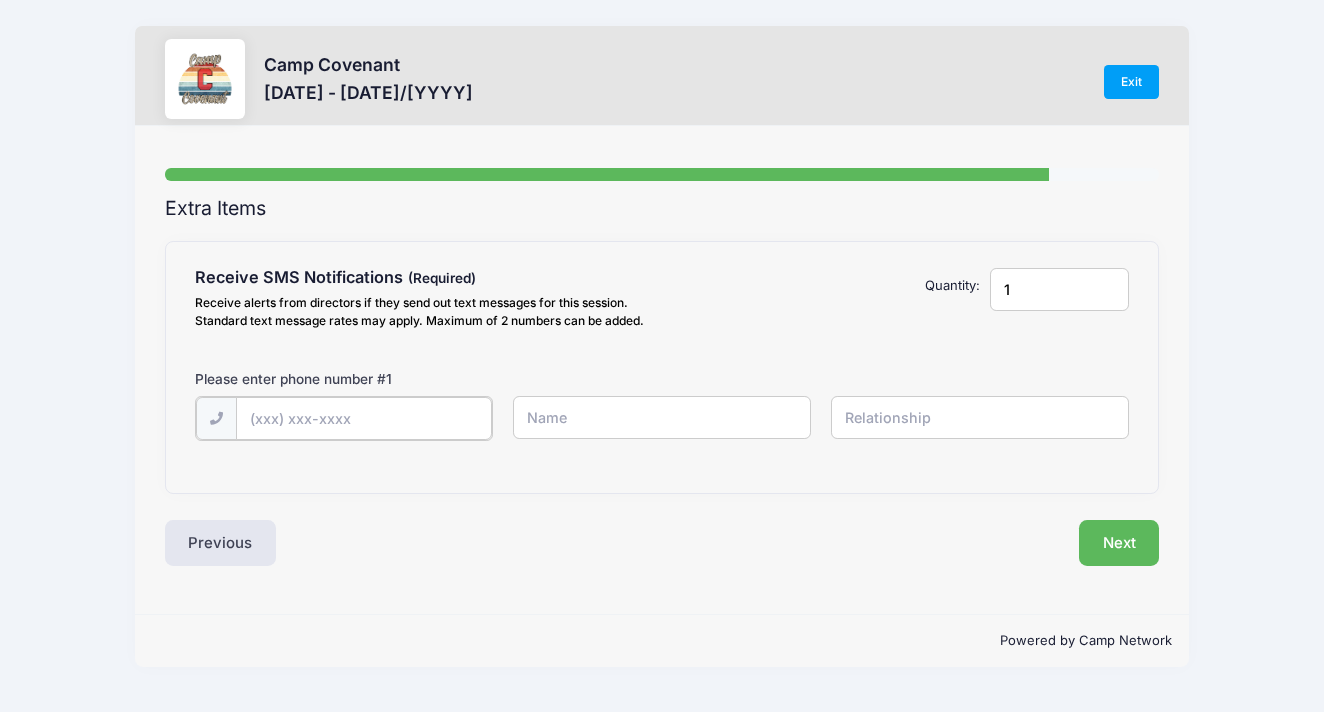 click at bounding box center (0, 0) 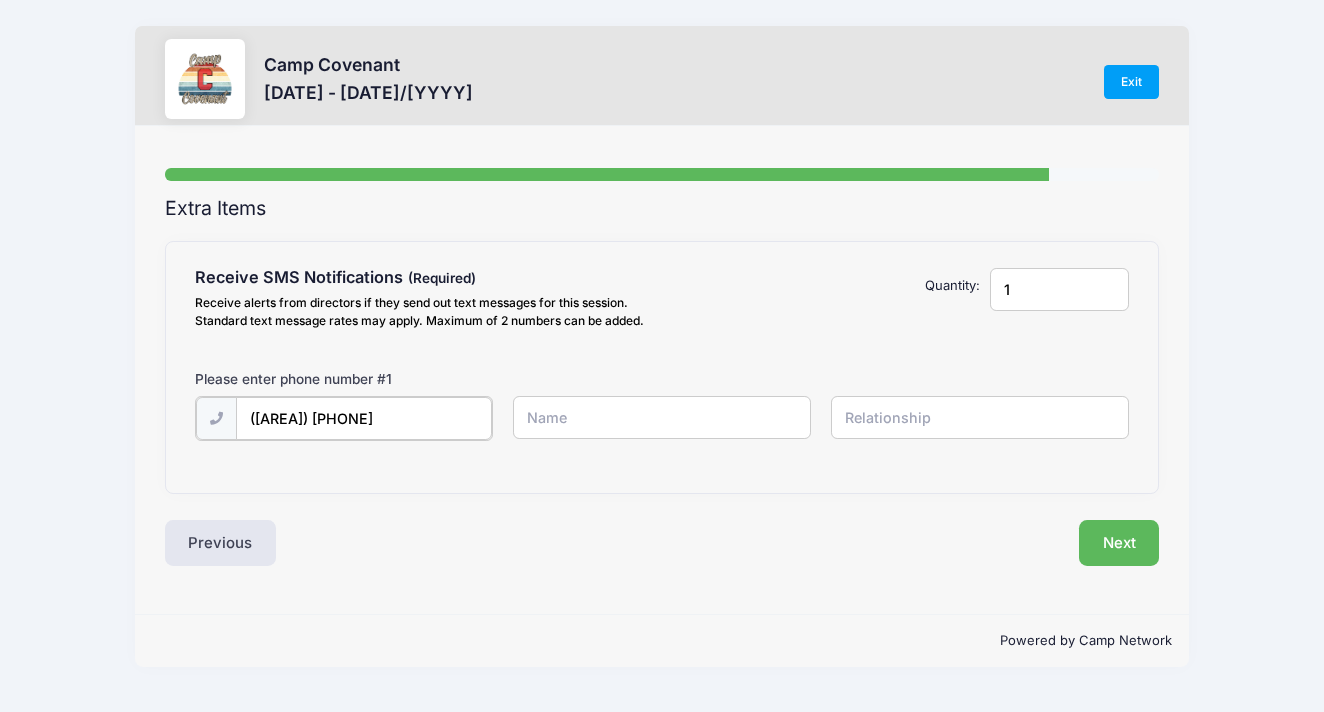 type on "([AREA]) [PHONE]" 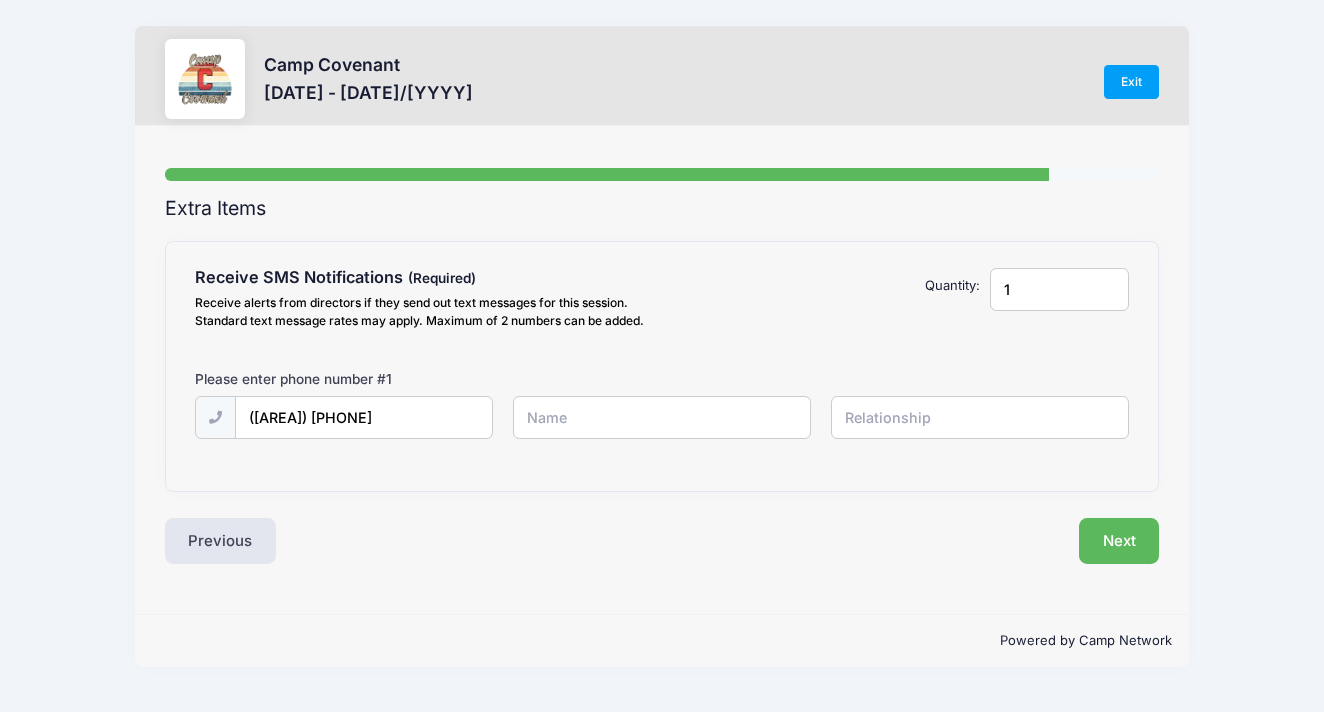 click at bounding box center (0, 0) 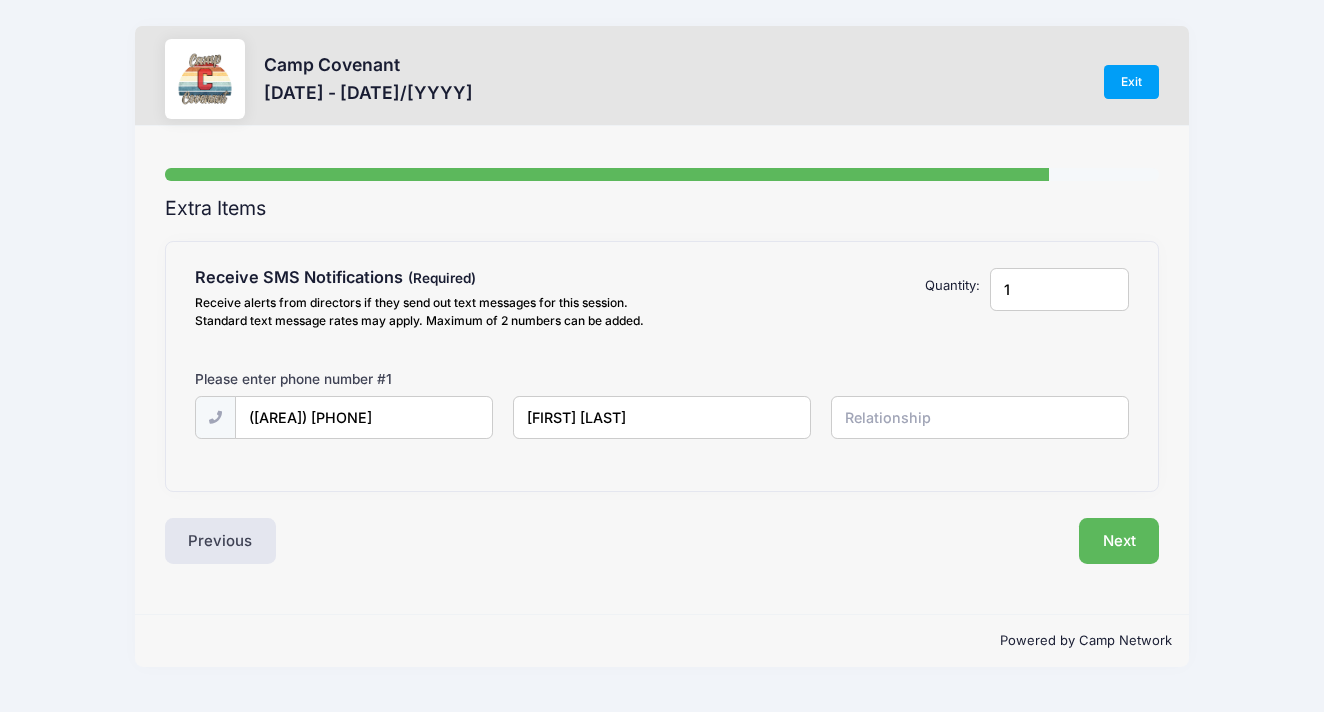 type on "[FIRST] [LAST]" 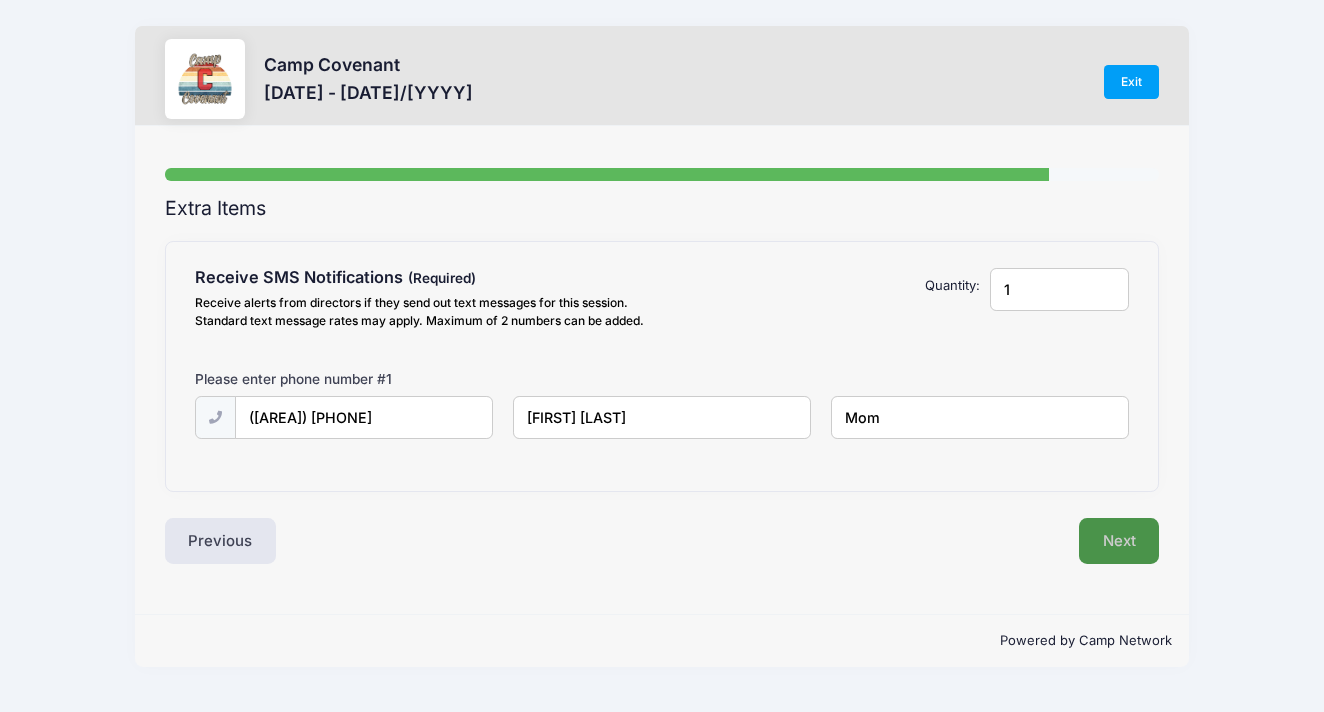 type on "Mom" 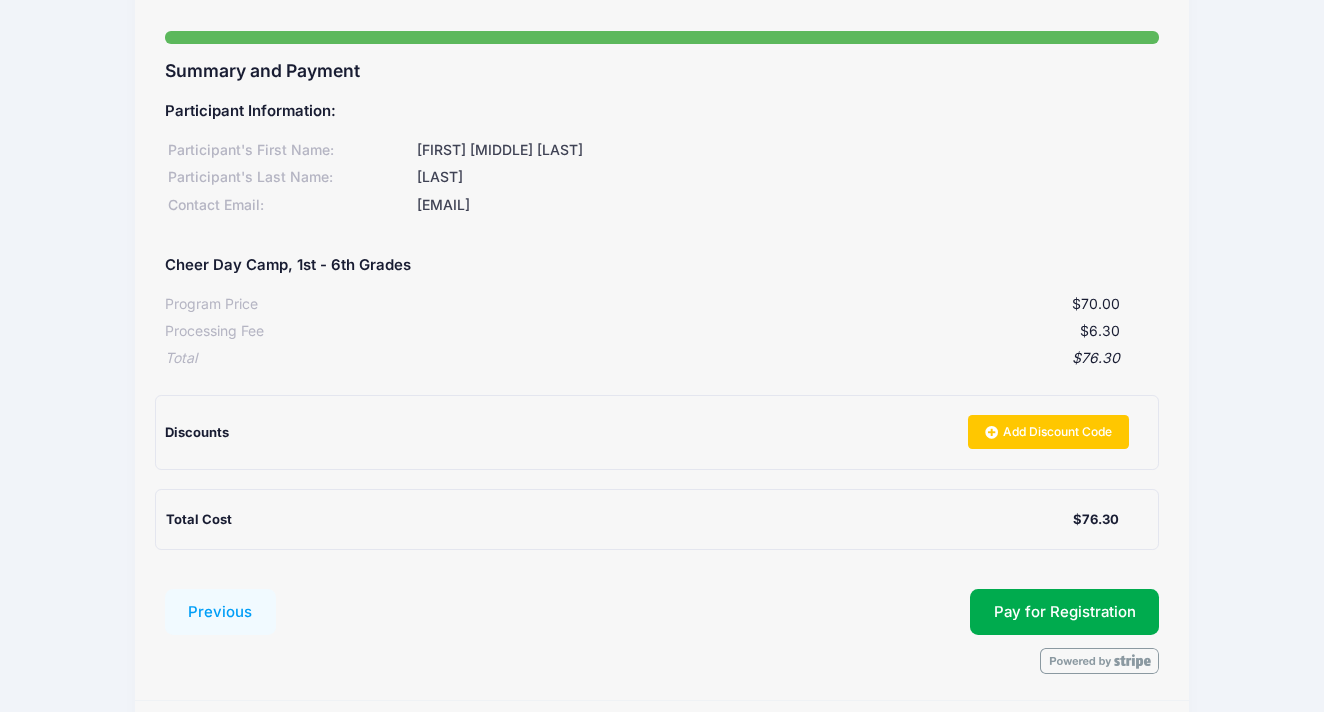 scroll, scrollTop: 203, scrollLeft: 0, axis: vertical 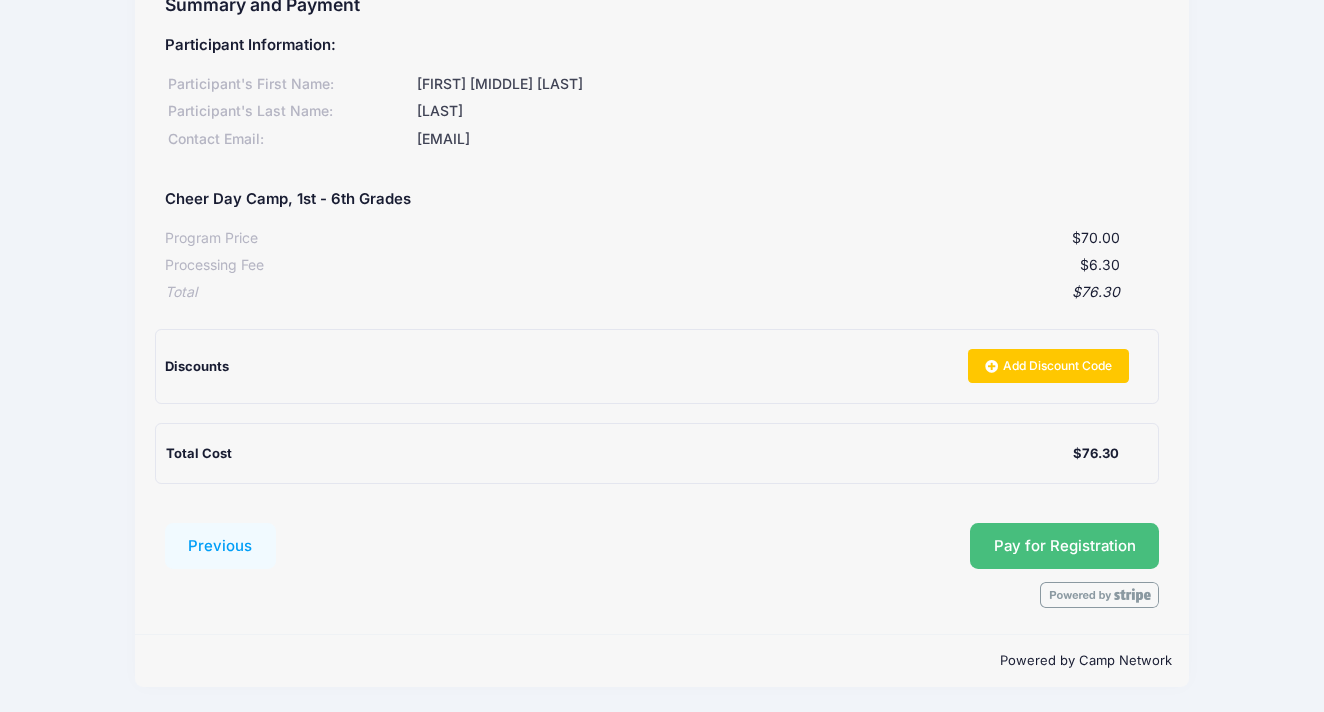 click on "Pay for Registration" at bounding box center [1065, 546] 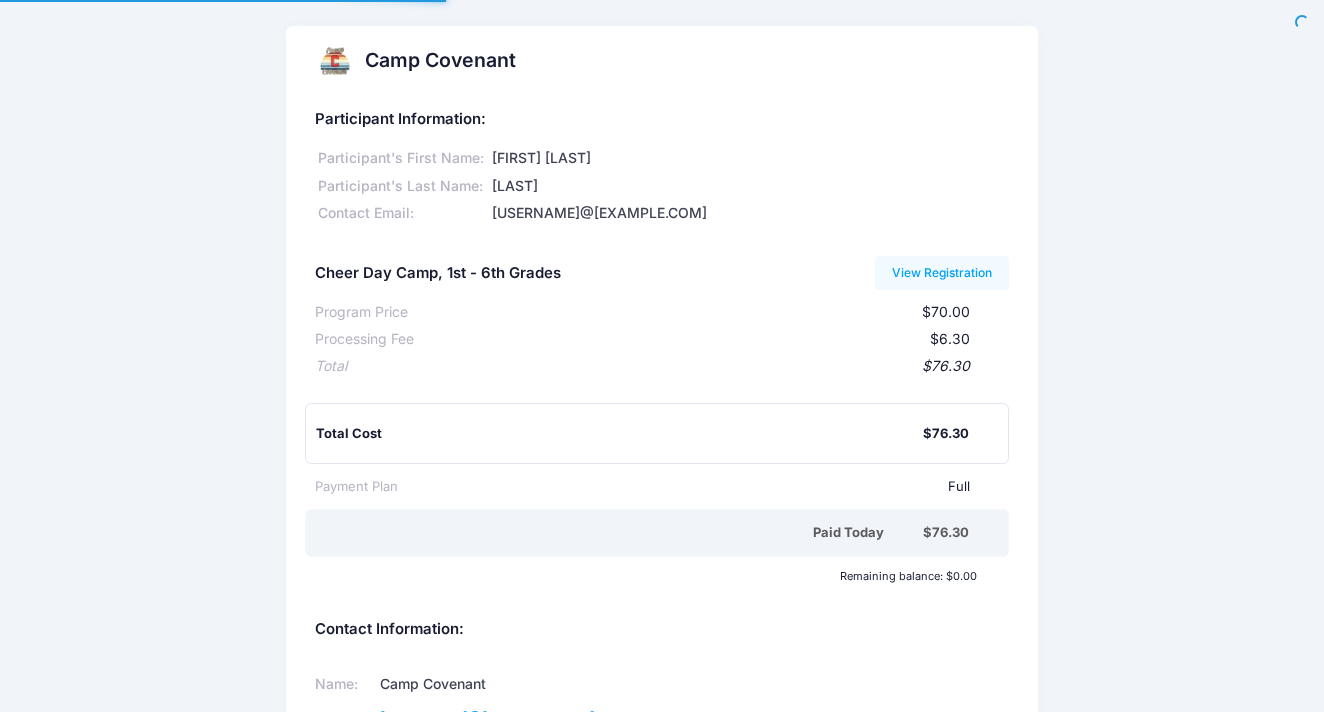 scroll, scrollTop: 0, scrollLeft: 0, axis: both 